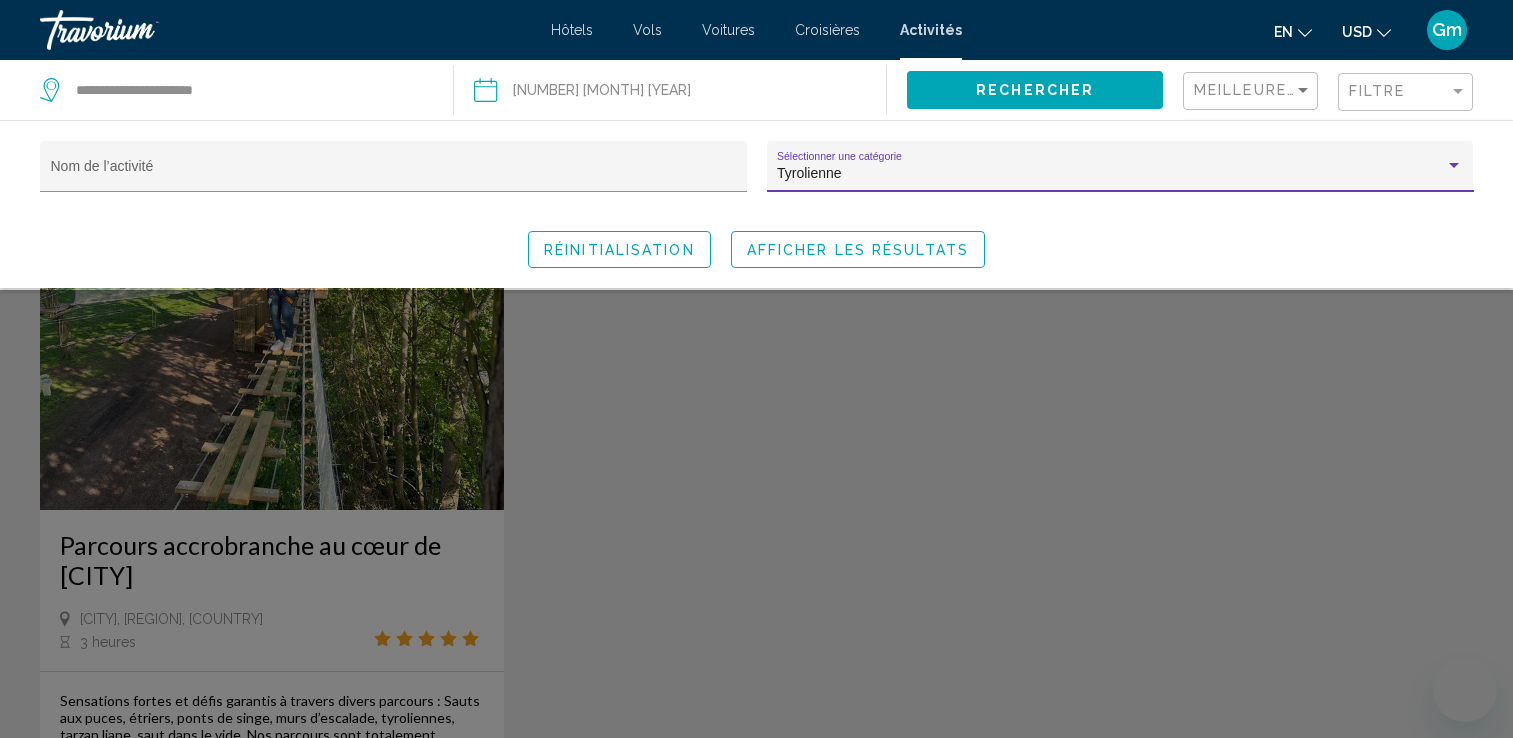 scroll, scrollTop: 507, scrollLeft: 0, axis: vertical 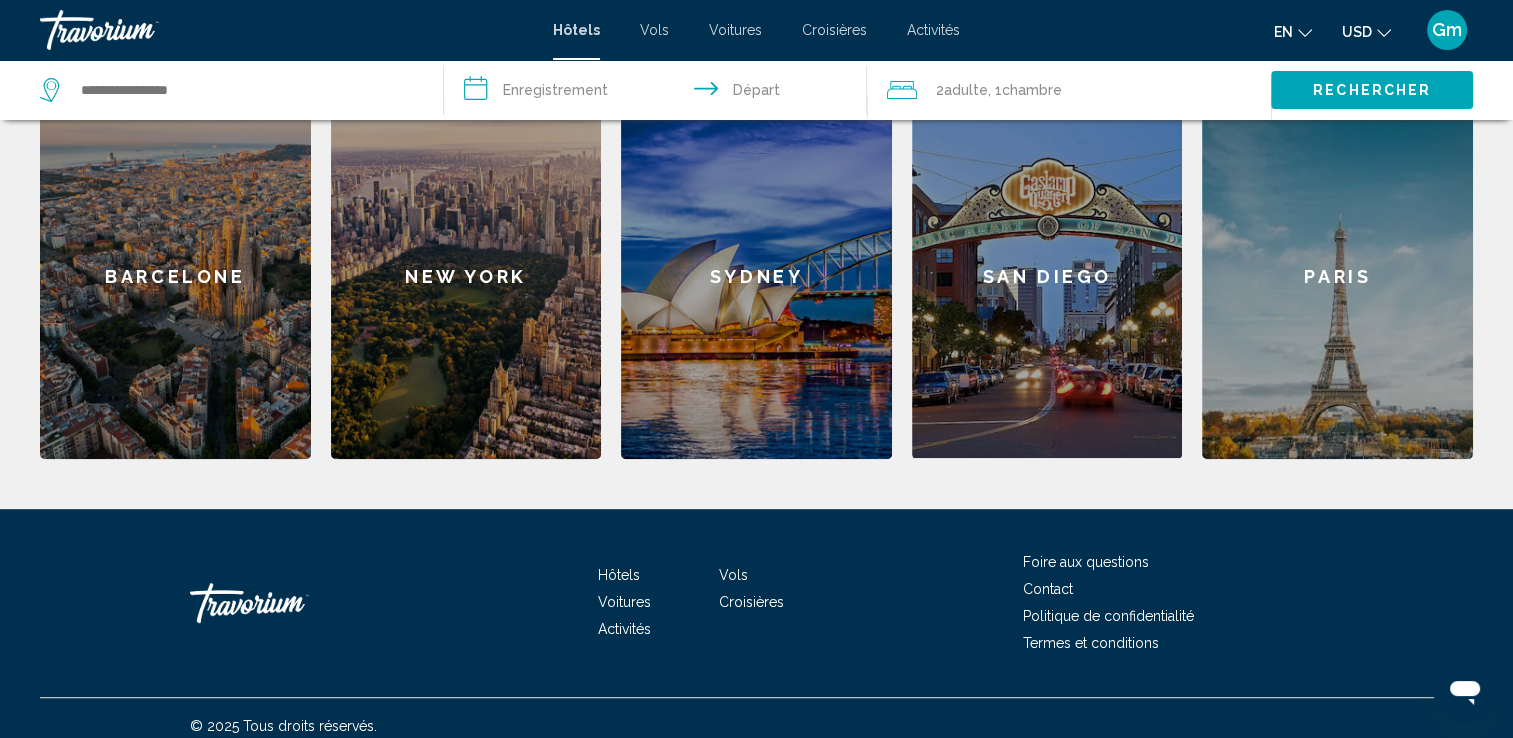 click on "Paris" at bounding box center [1337, 277] 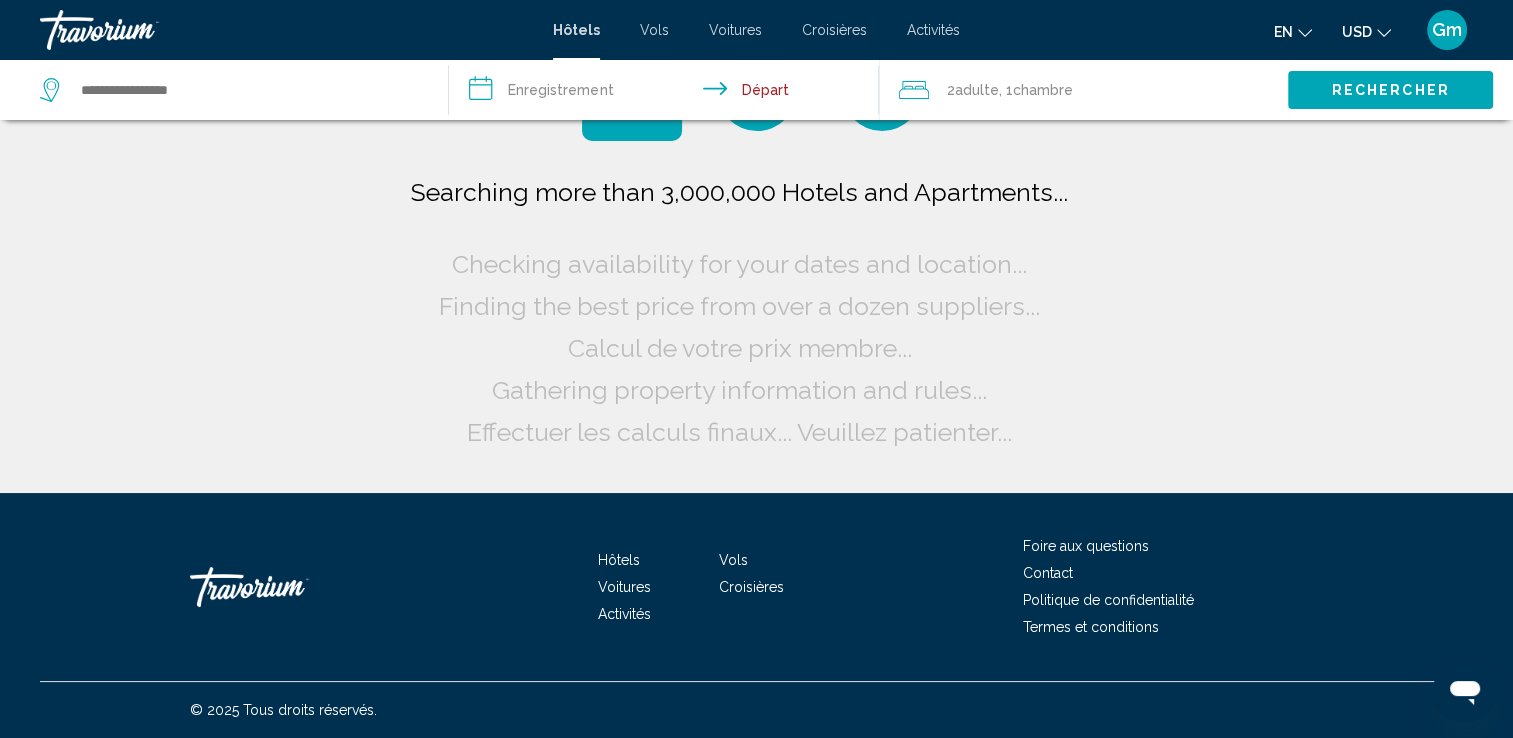 scroll, scrollTop: 0, scrollLeft: 0, axis: both 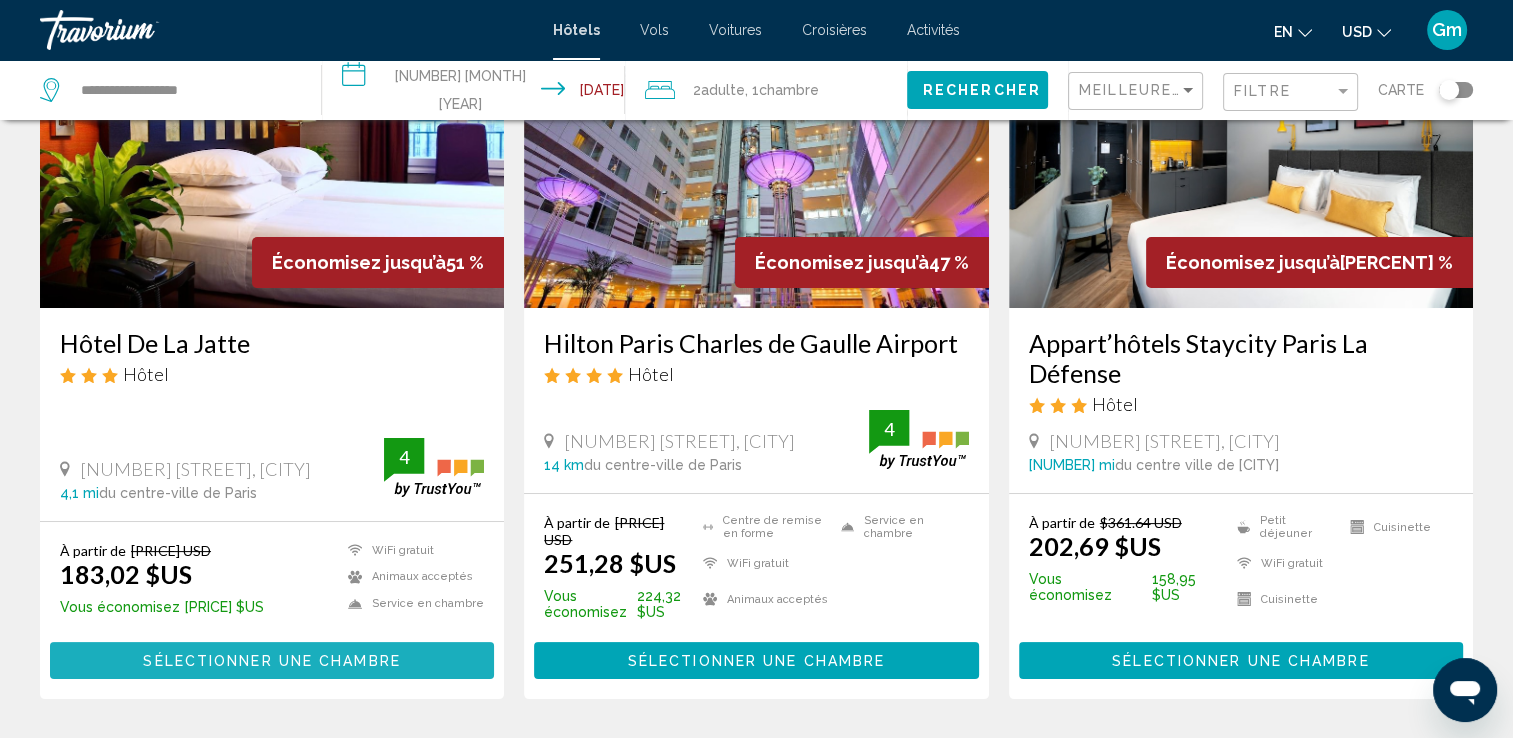 click on "Sélectionner une chambre" at bounding box center (271, 661) 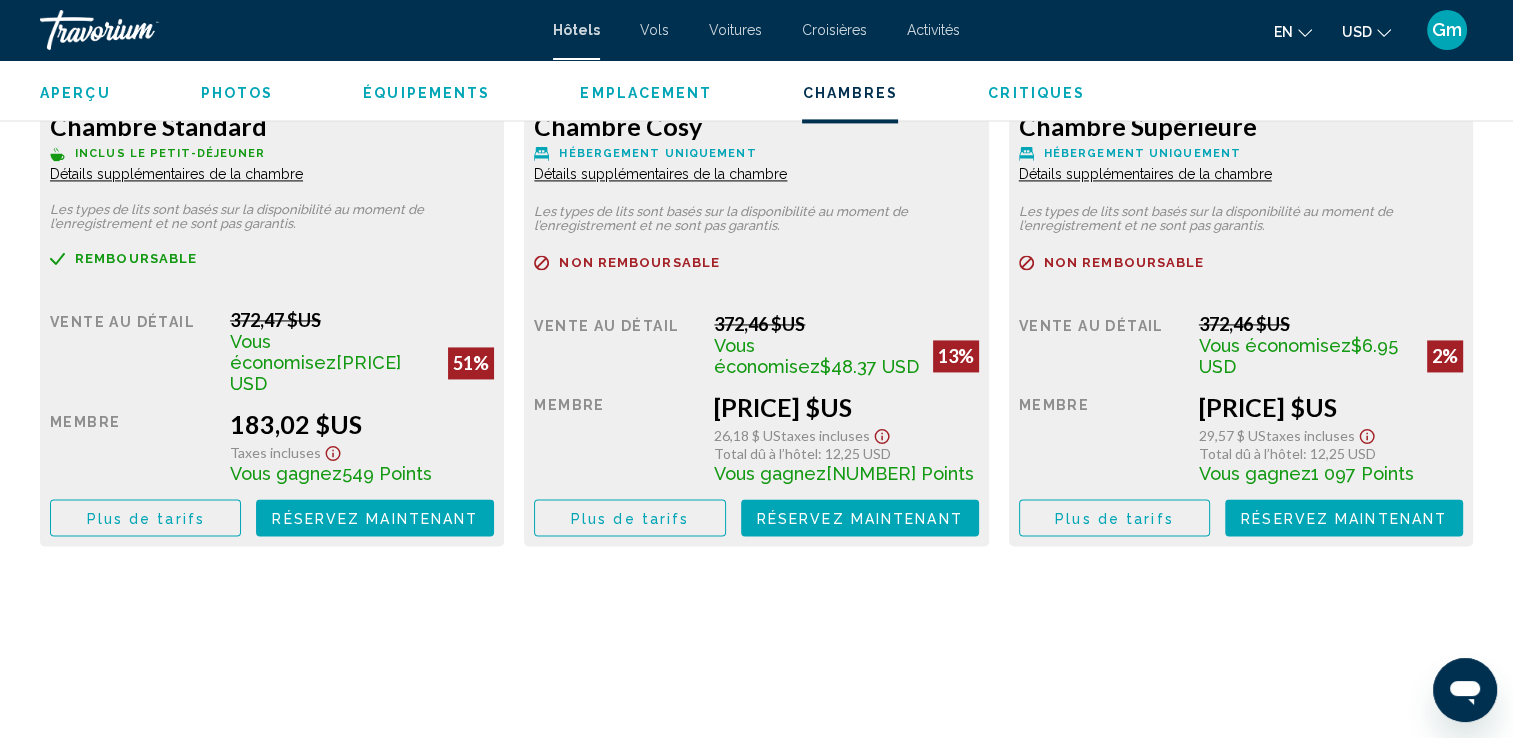 scroll, scrollTop: 2936, scrollLeft: 0, axis: vertical 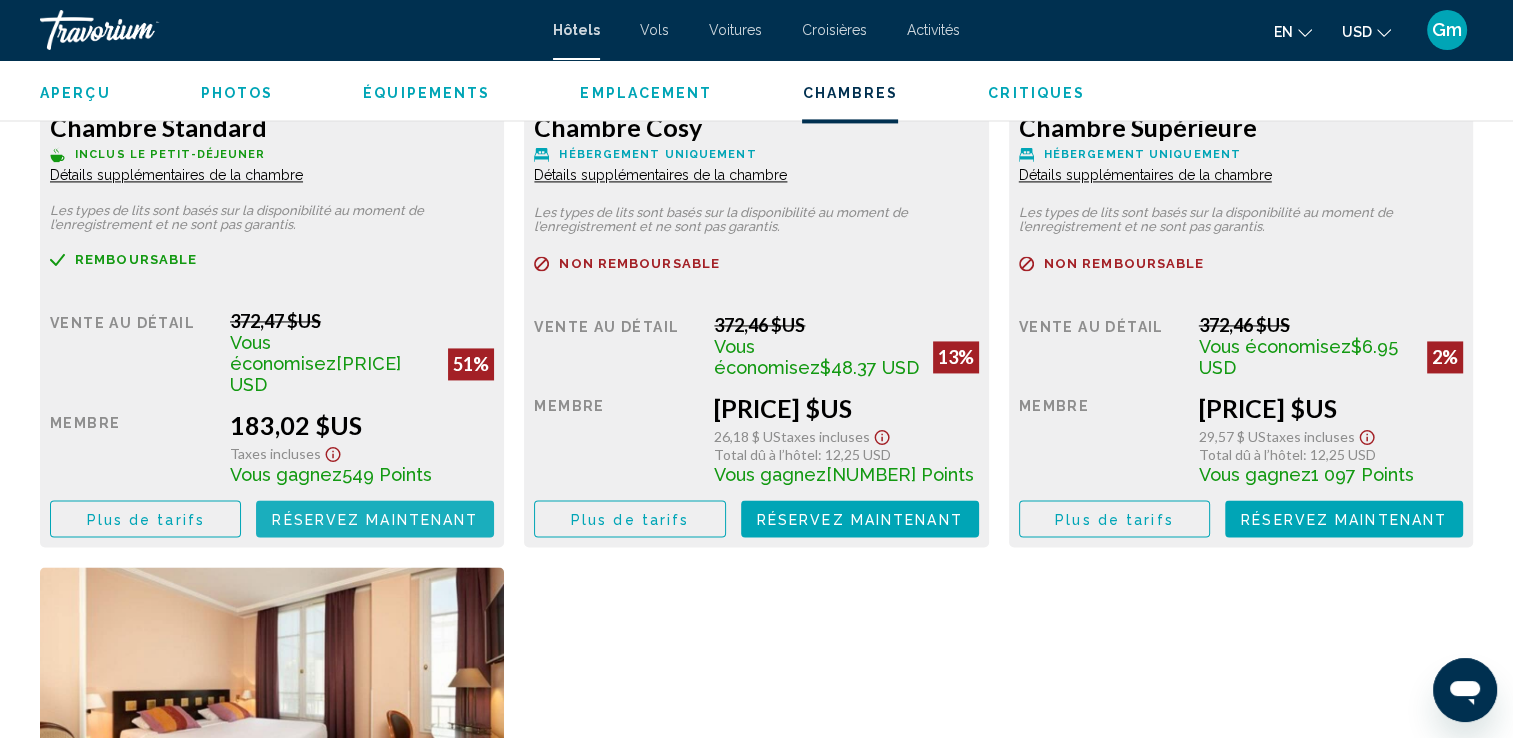 click on "Réservez maintenant No longer available" at bounding box center (375, 518) 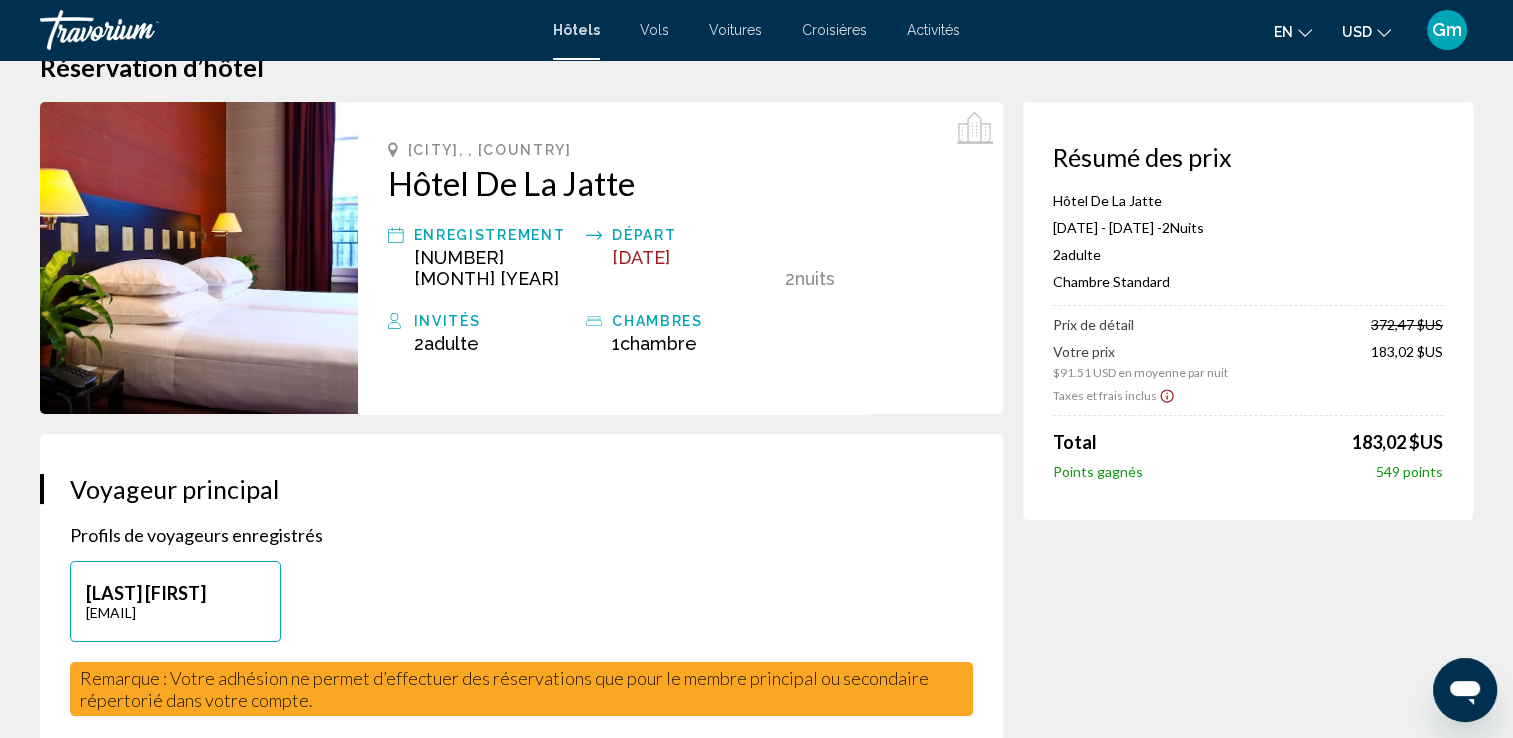 scroll, scrollTop: 0, scrollLeft: 0, axis: both 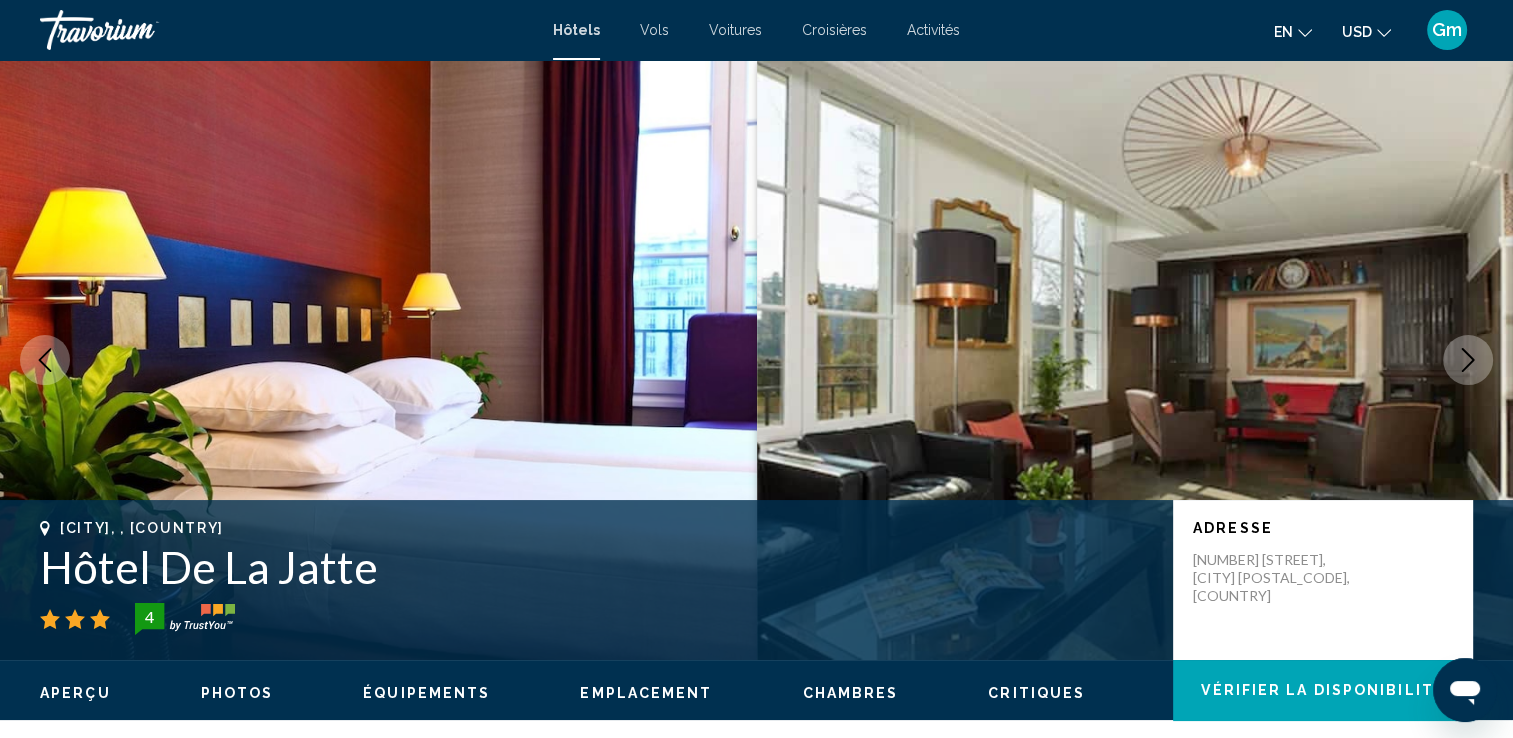 click at bounding box center [1468, 360] 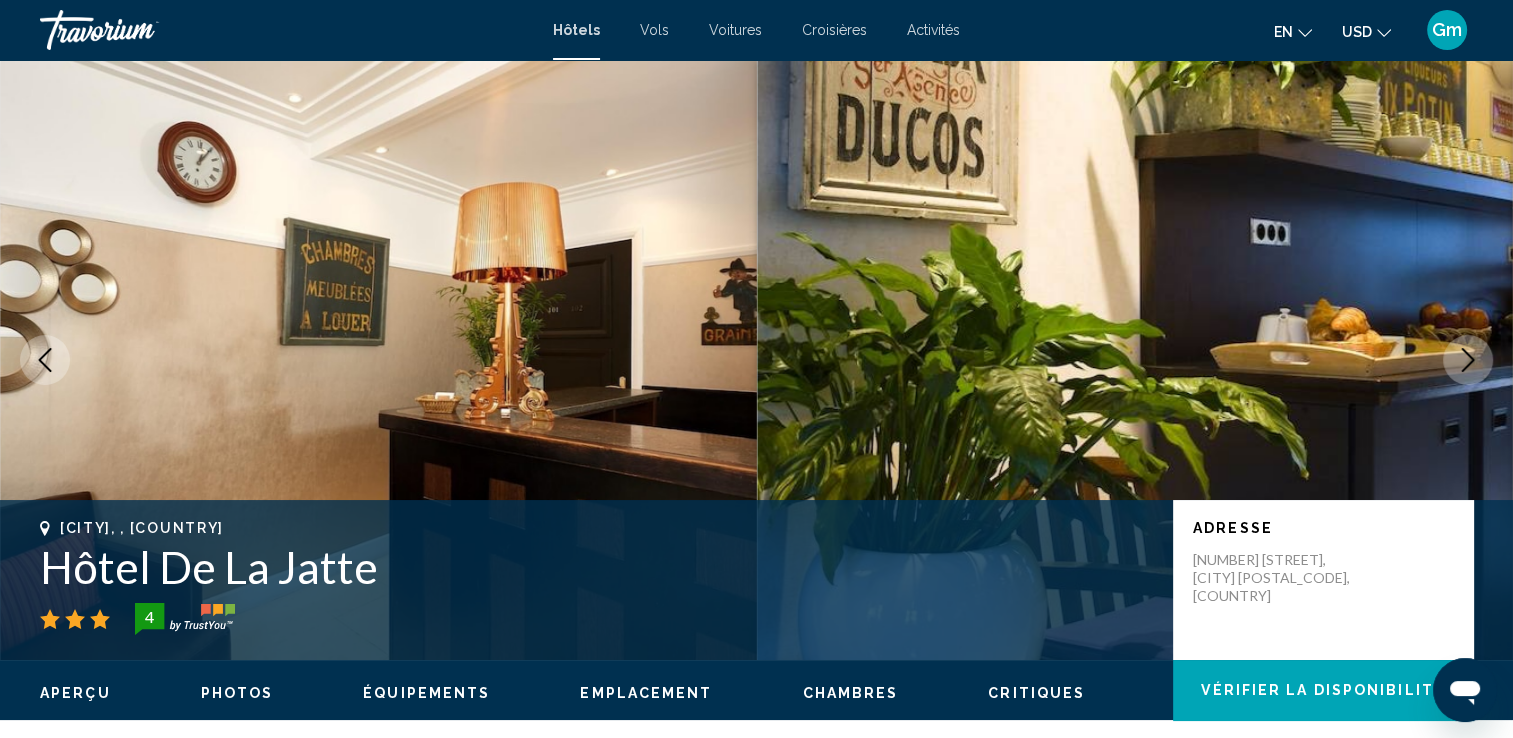 click at bounding box center (1468, 360) 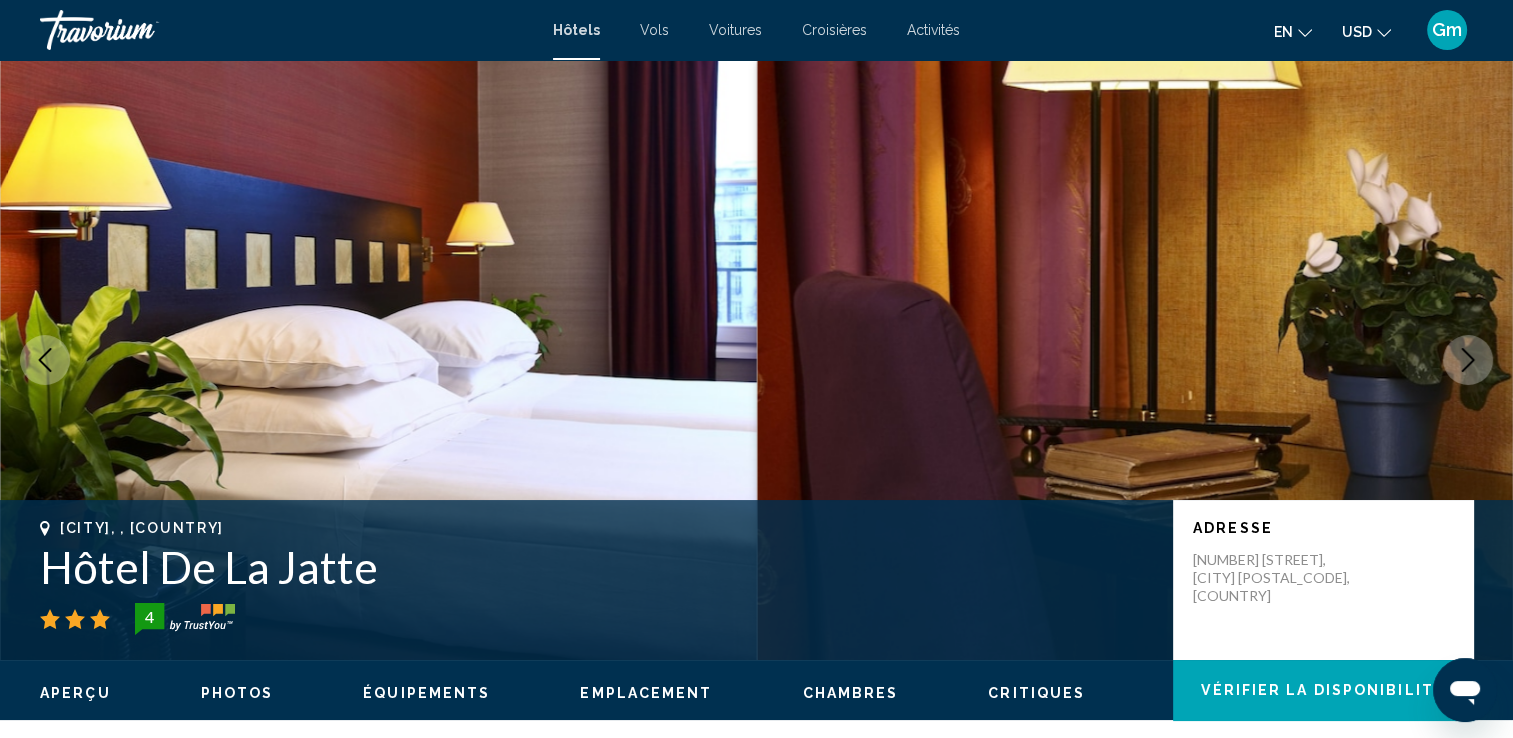 click at bounding box center [1468, 360] 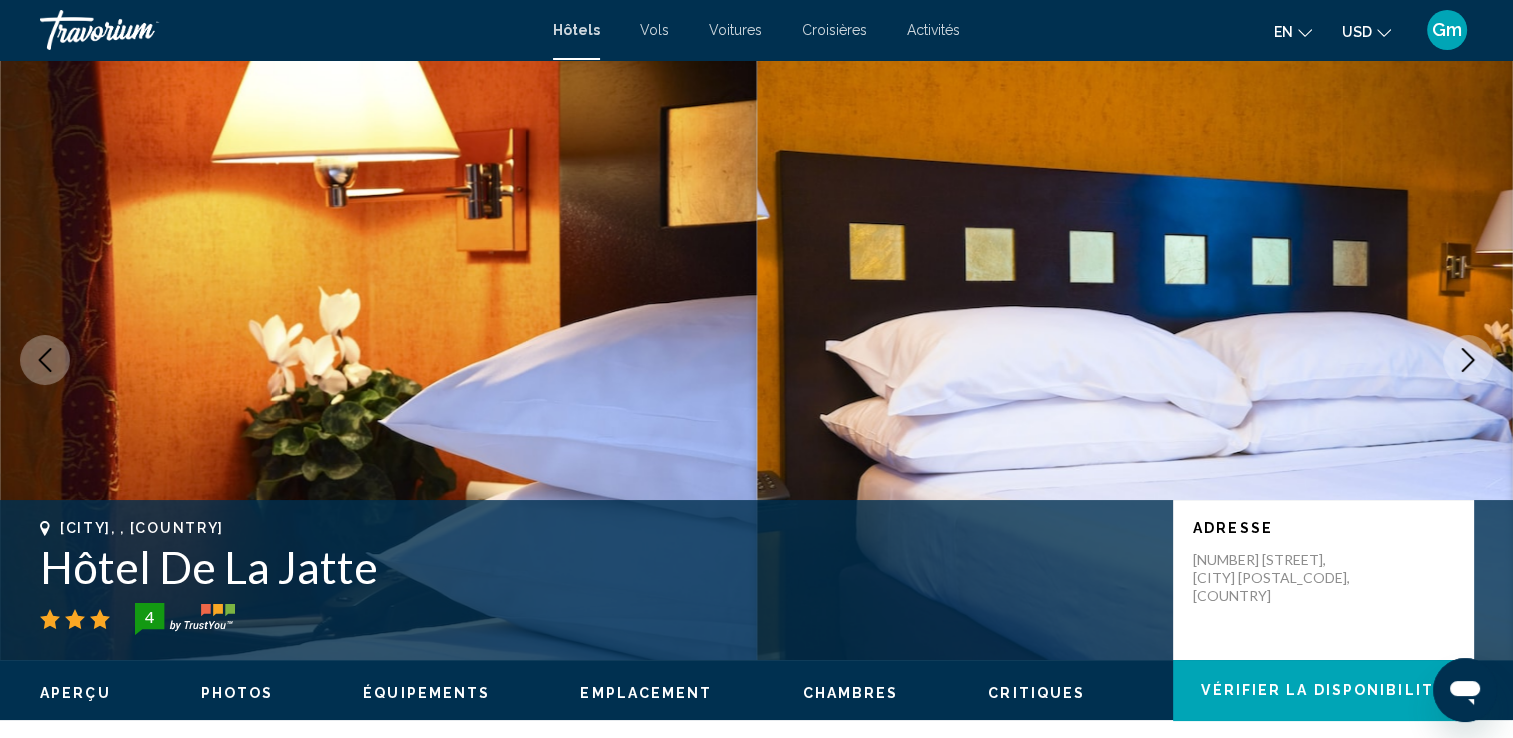 click at bounding box center (1468, 360) 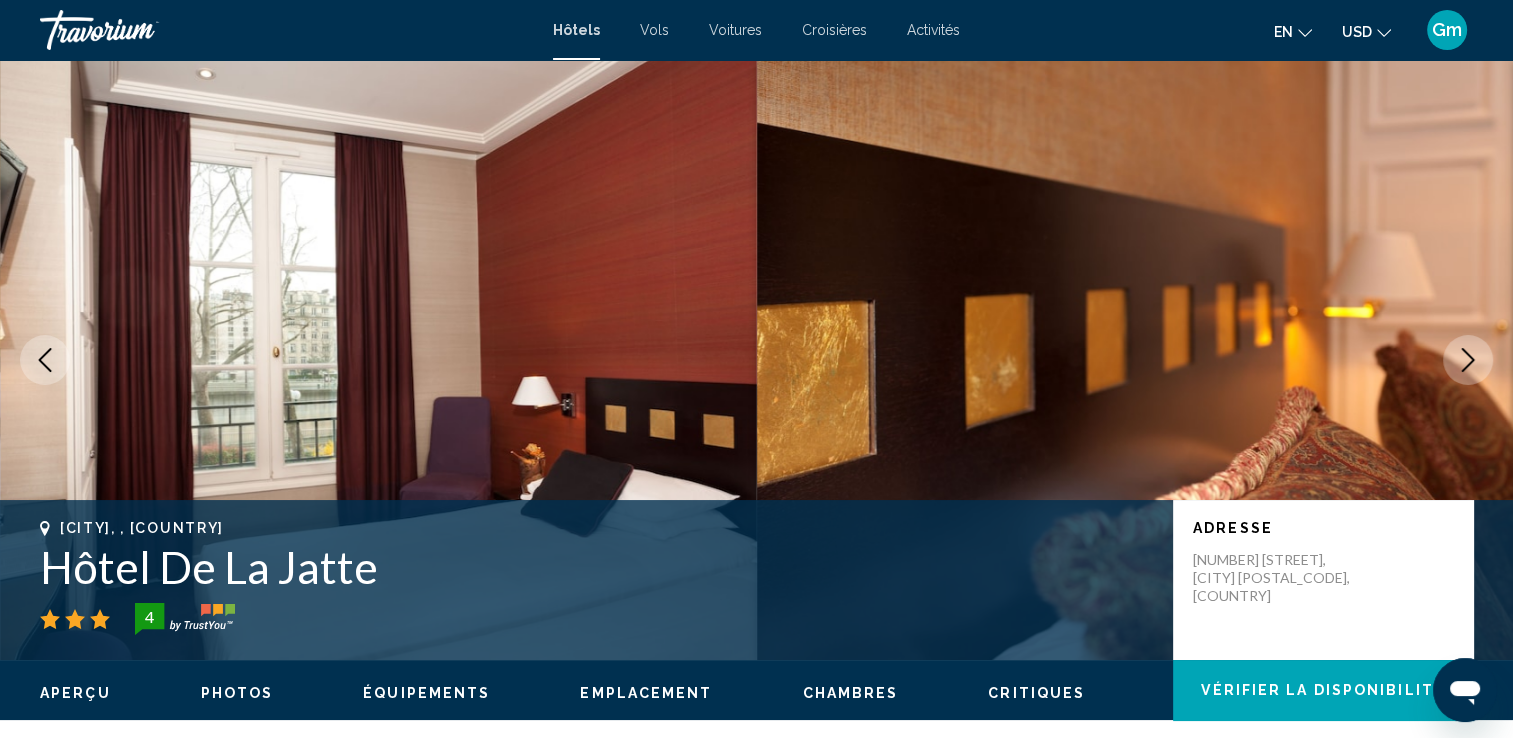 click at bounding box center (1468, 360) 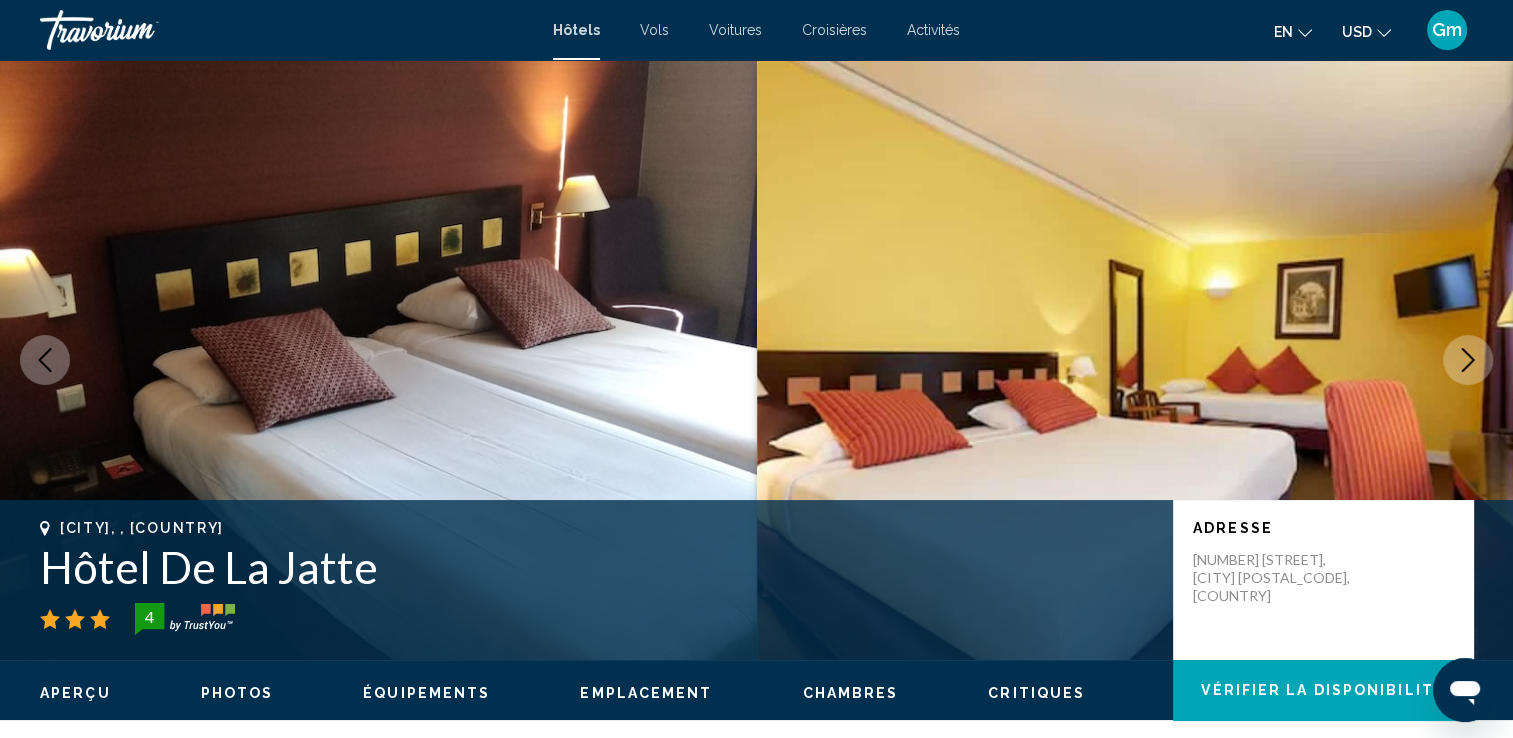 click at bounding box center [1468, 360] 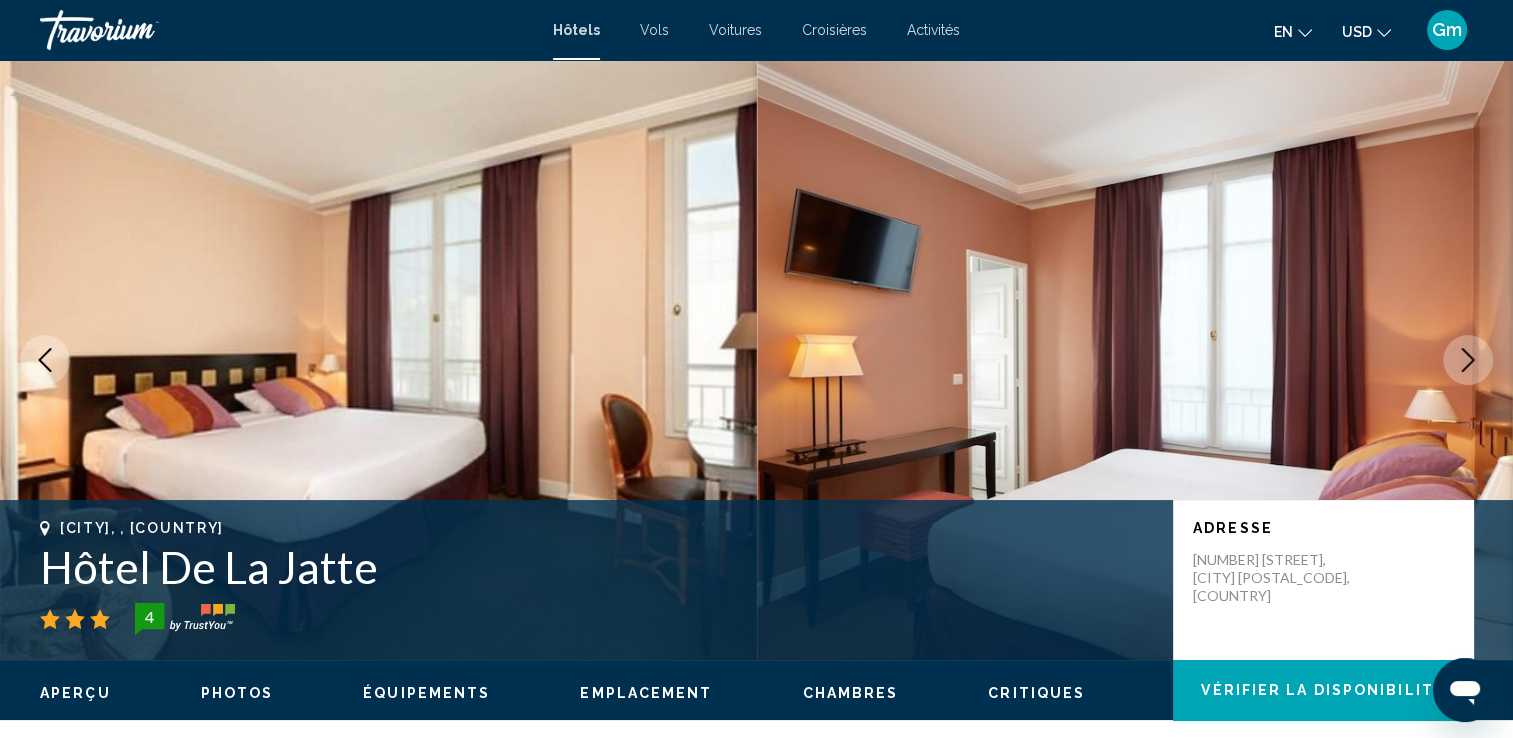 click at bounding box center [1468, 360] 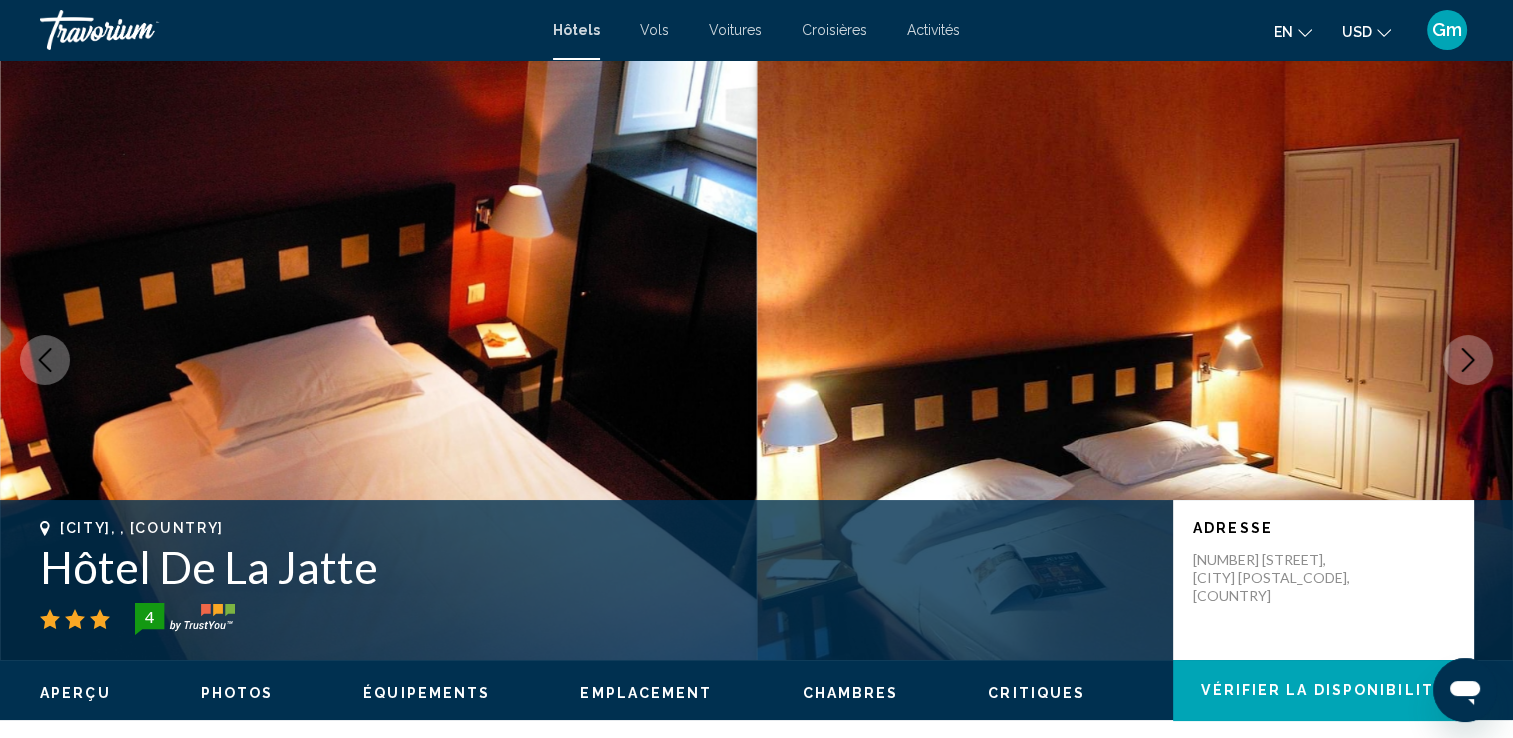 click at bounding box center (1468, 360) 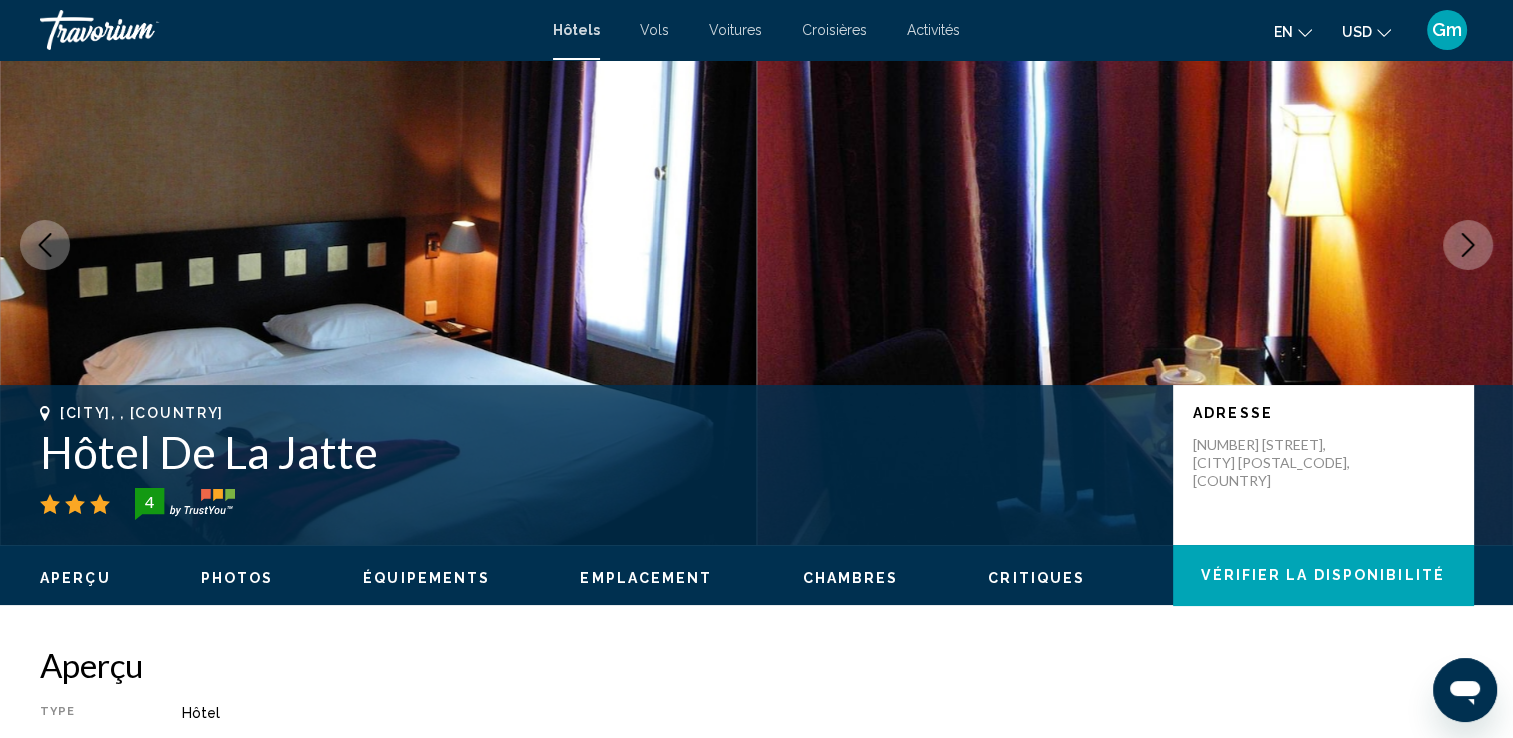scroll, scrollTop: 120, scrollLeft: 0, axis: vertical 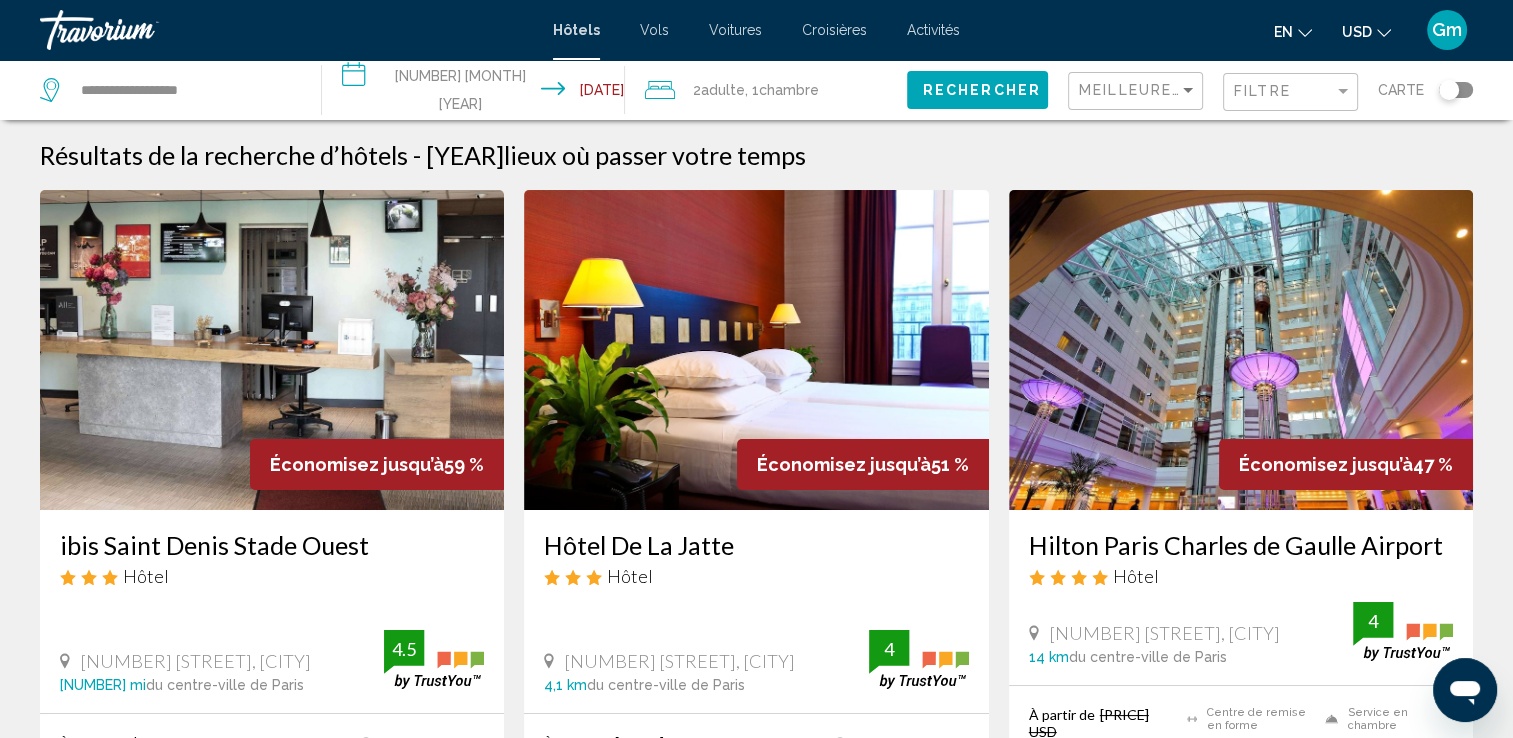 click on "USD" at bounding box center (1357, 32) 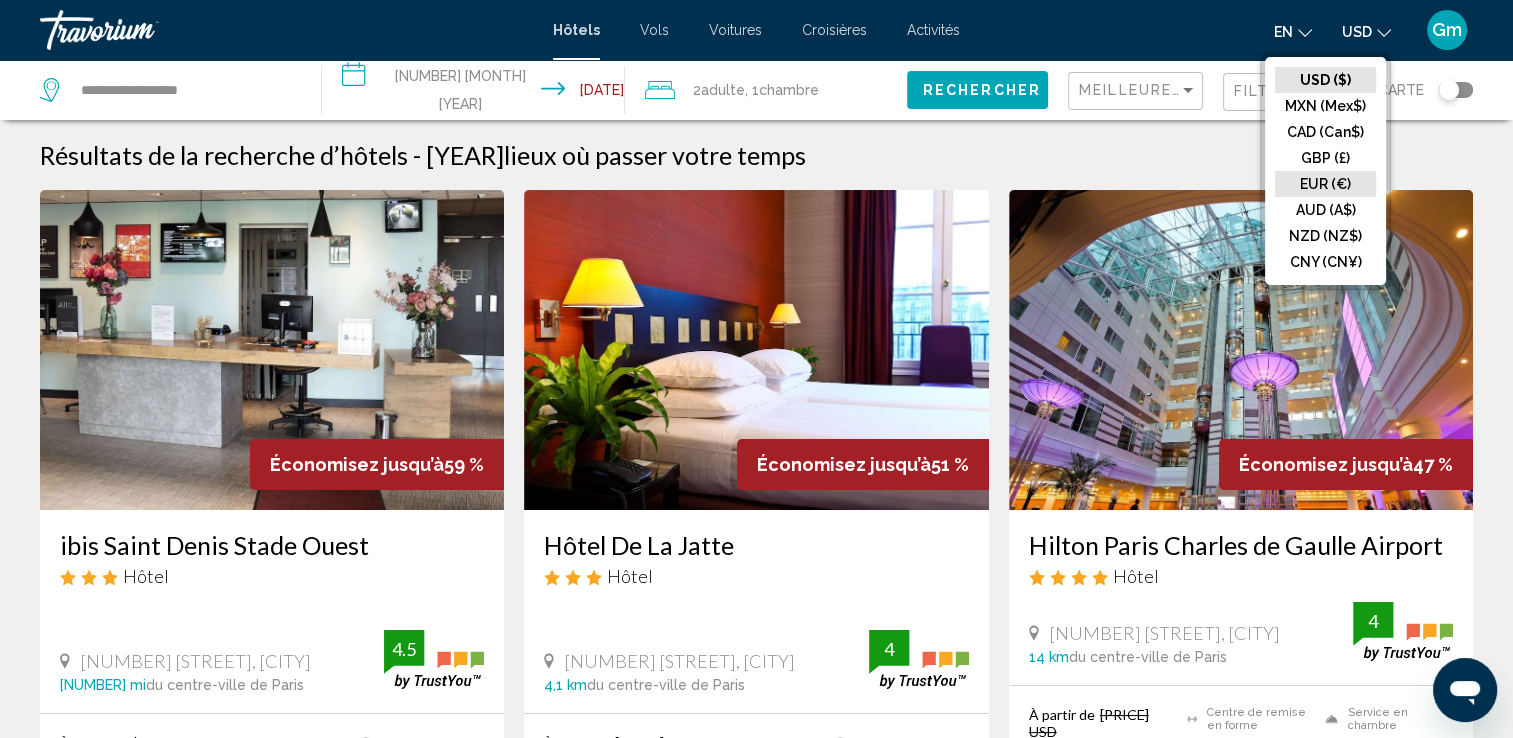 click on "EUR (€)" at bounding box center [1325, 80] 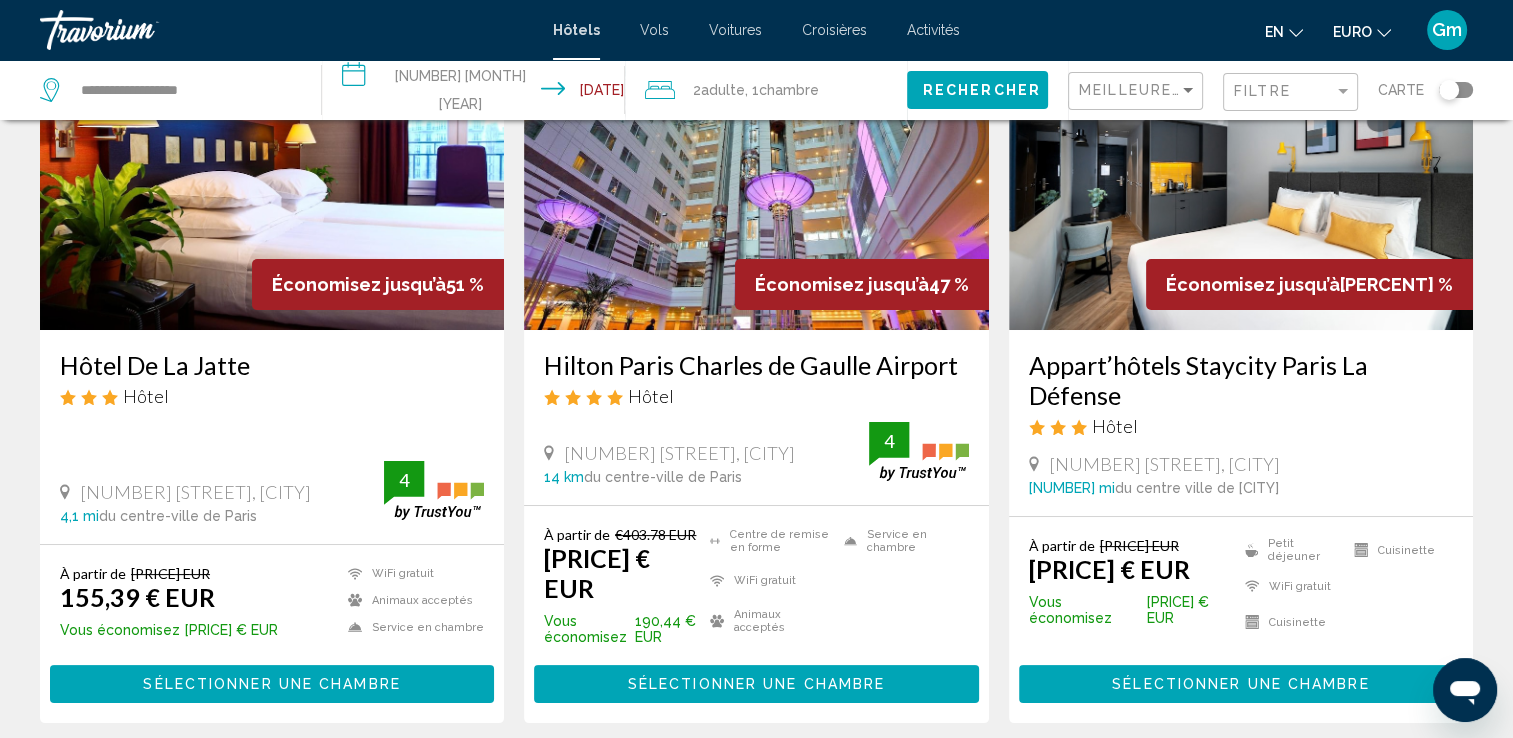 scroll, scrollTop: 182, scrollLeft: 0, axis: vertical 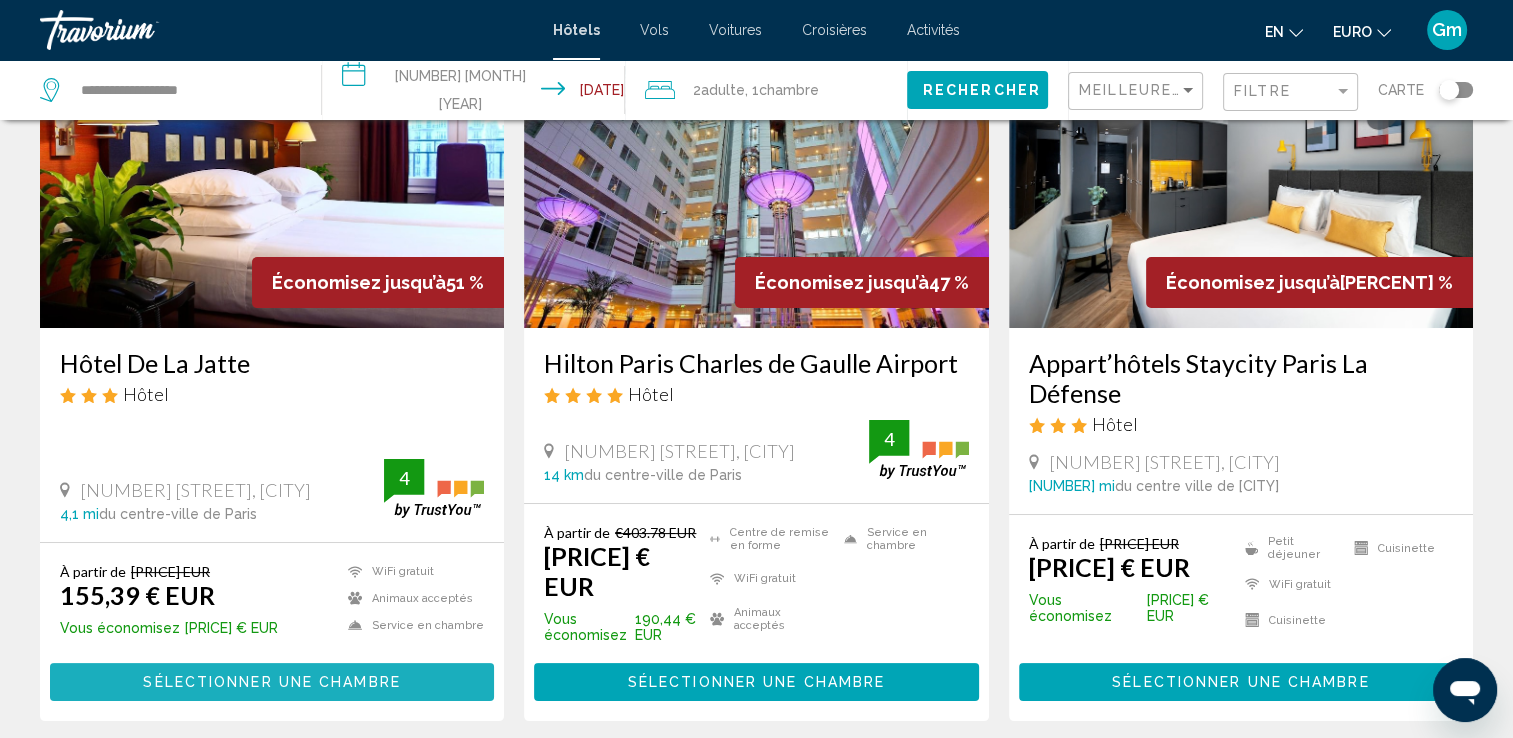 click on "Sélectionner une chambre" at bounding box center (271, 681) 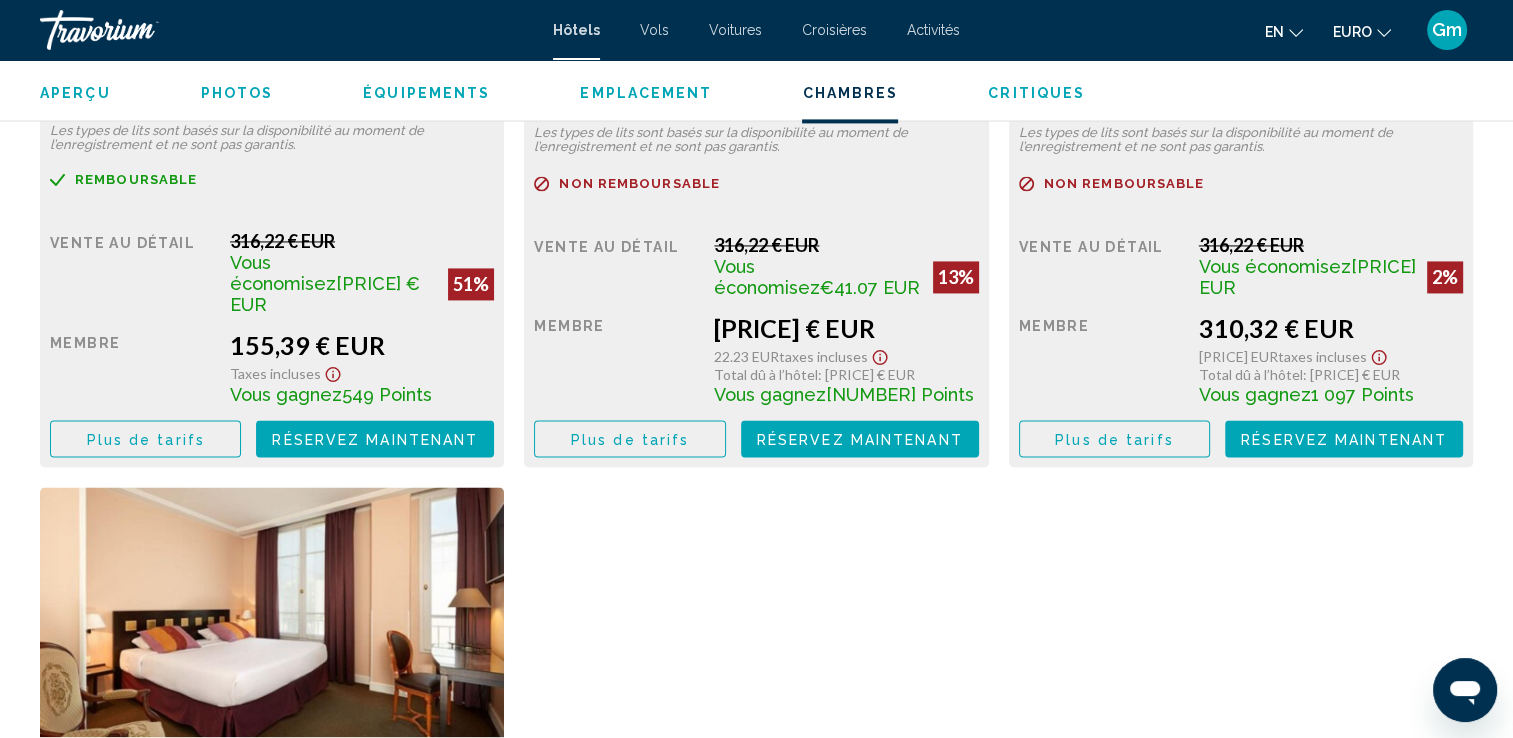 scroll, scrollTop: 3016, scrollLeft: 0, axis: vertical 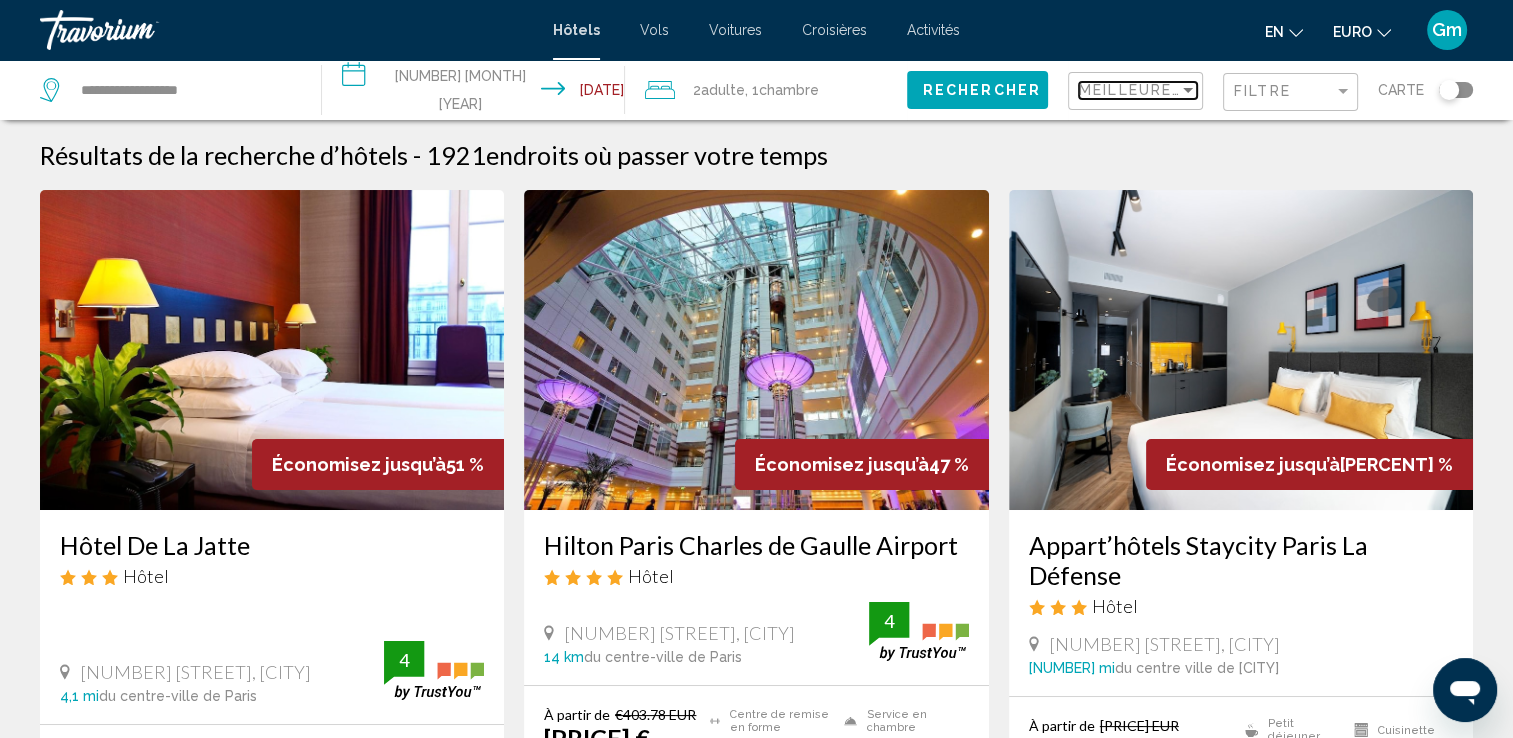 click at bounding box center (1188, 90) 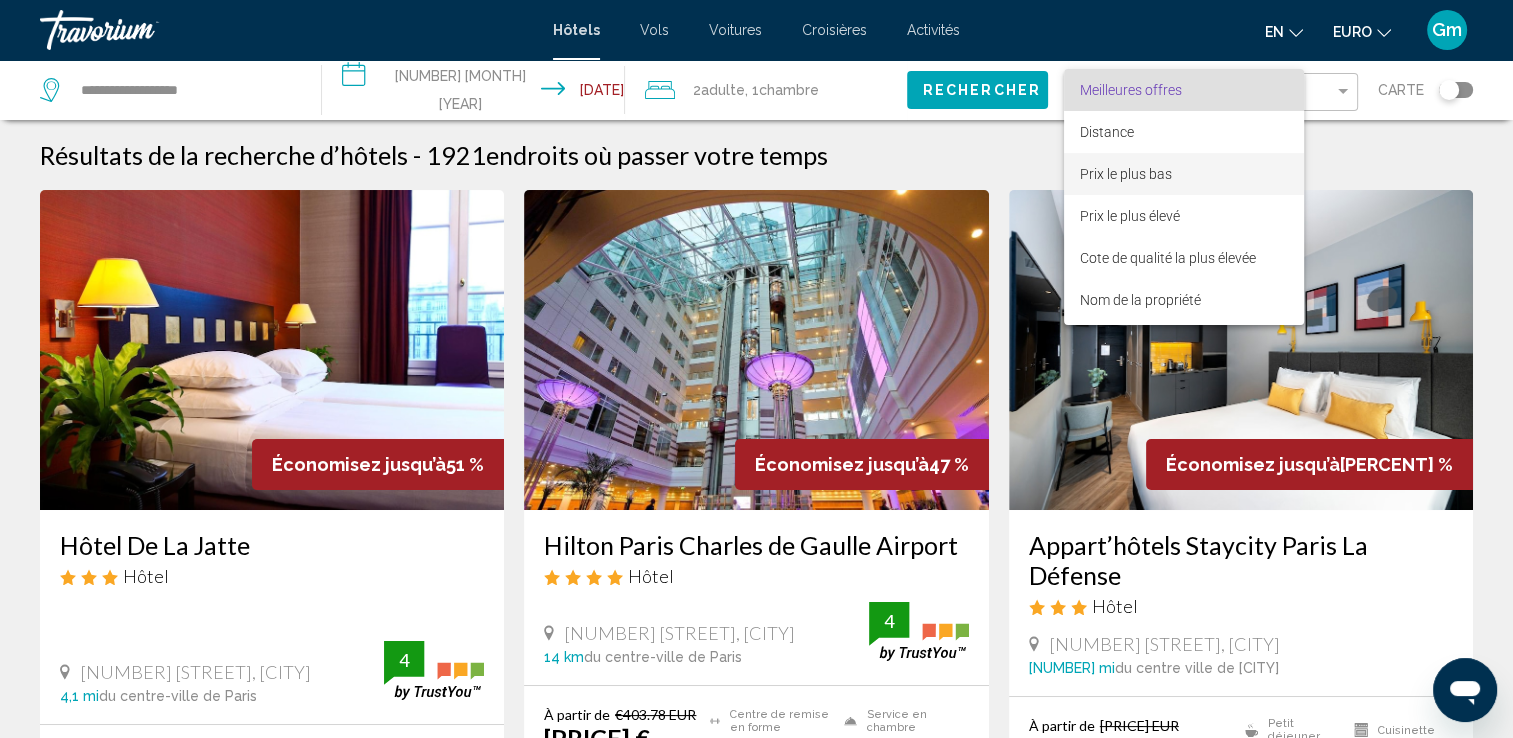 click on "Prix le plus bas" at bounding box center [1126, 174] 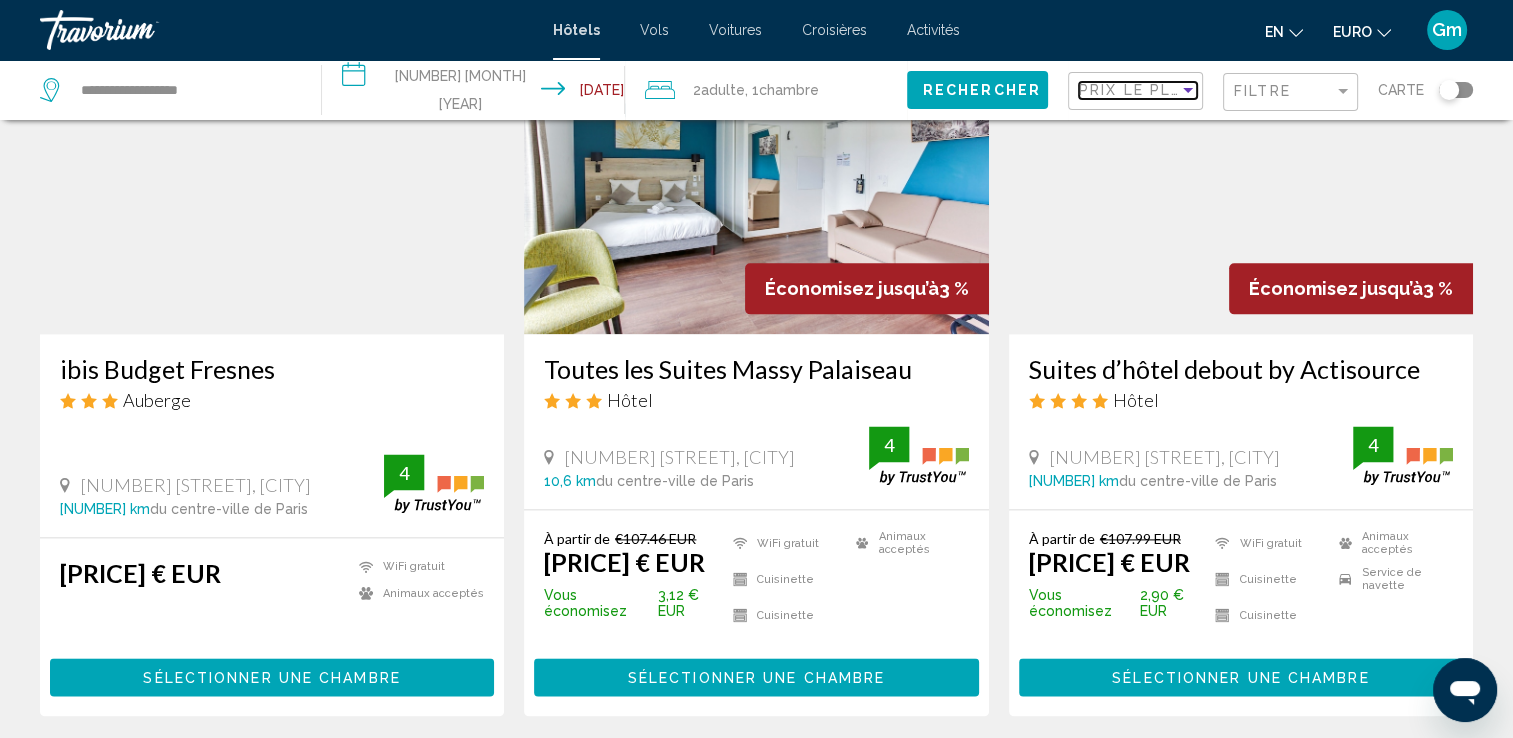 scroll, scrollTop: 2458, scrollLeft: 0, axis: vertical 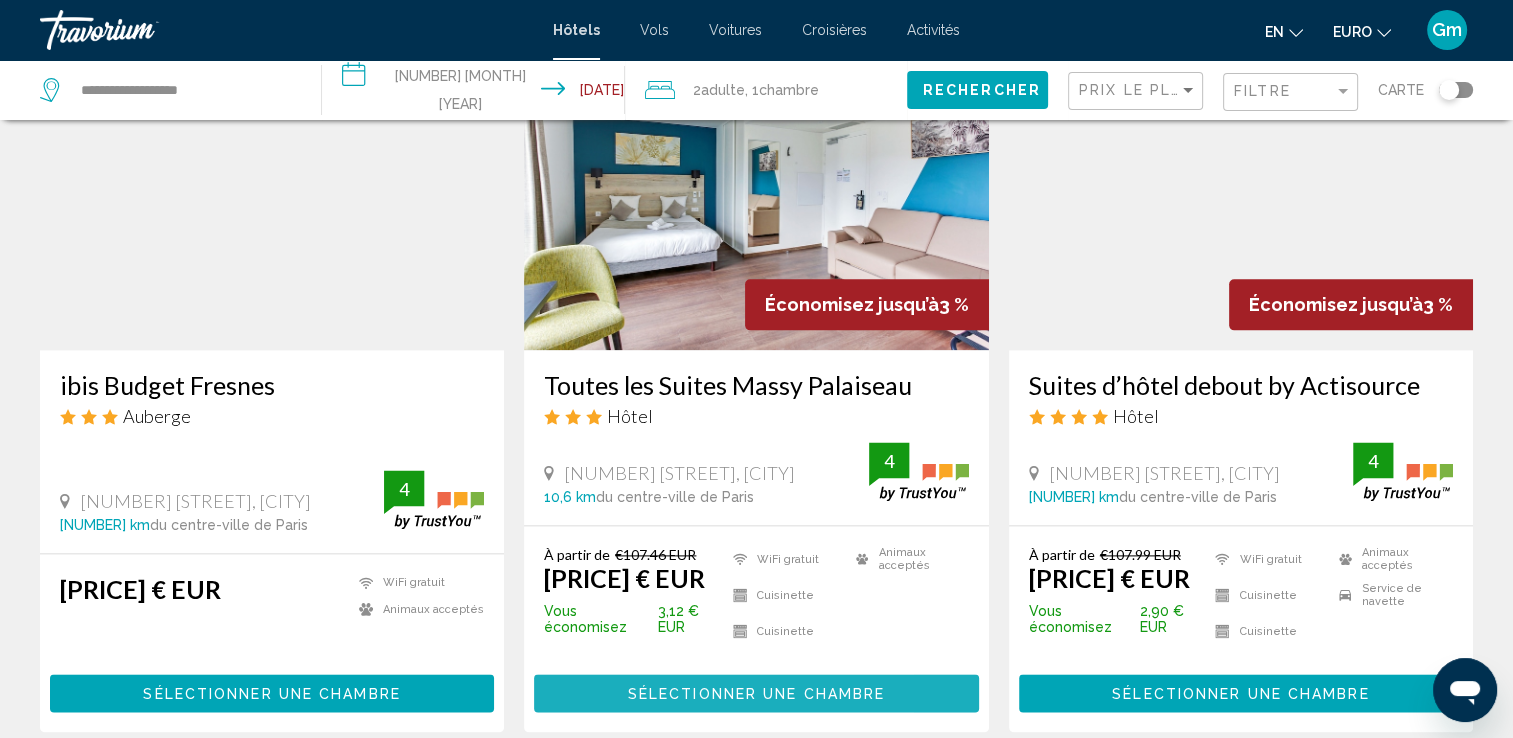click on "Sélectionner une chambre" at bounding box center [756, 694] 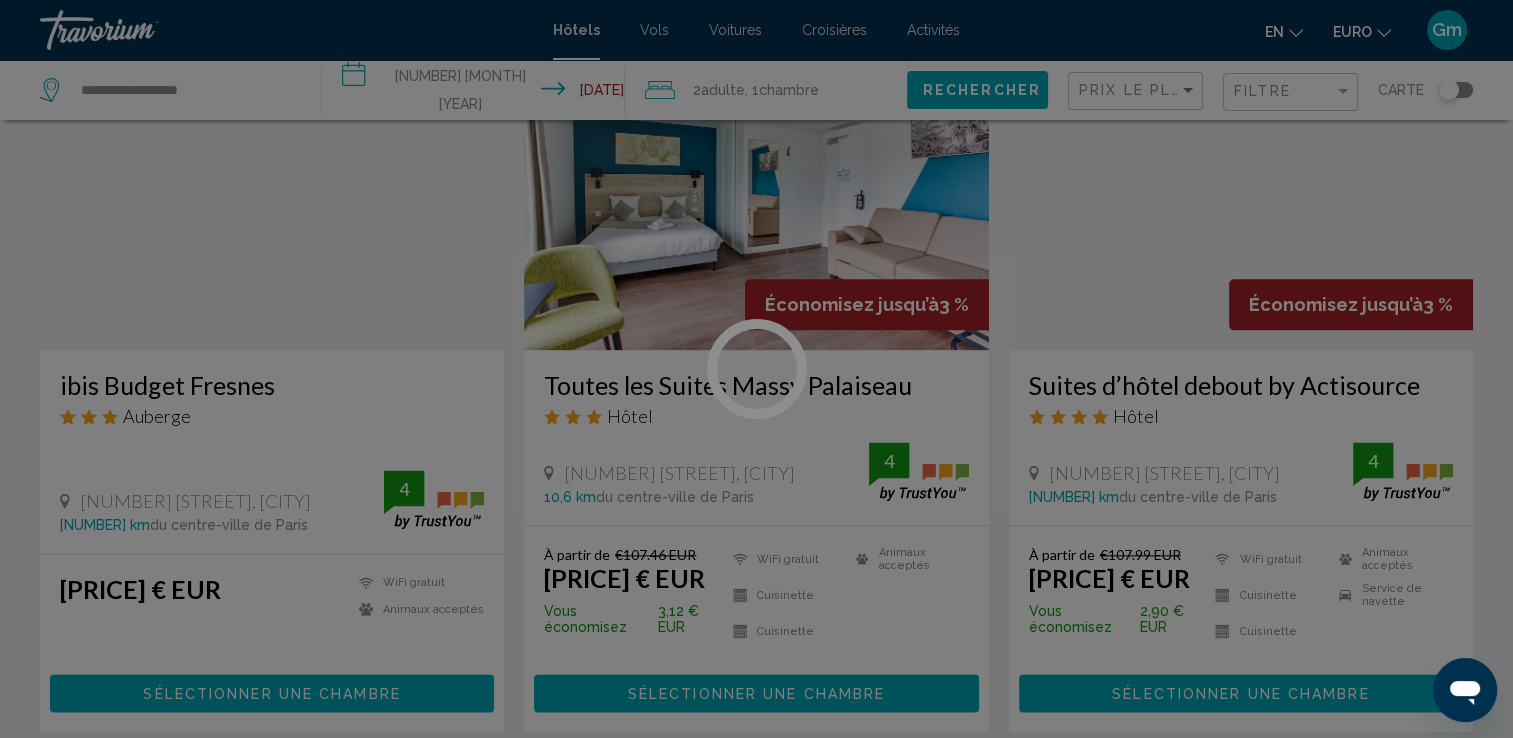 scroll, scrollTop: 0, scrollLeft: 0, axis: both 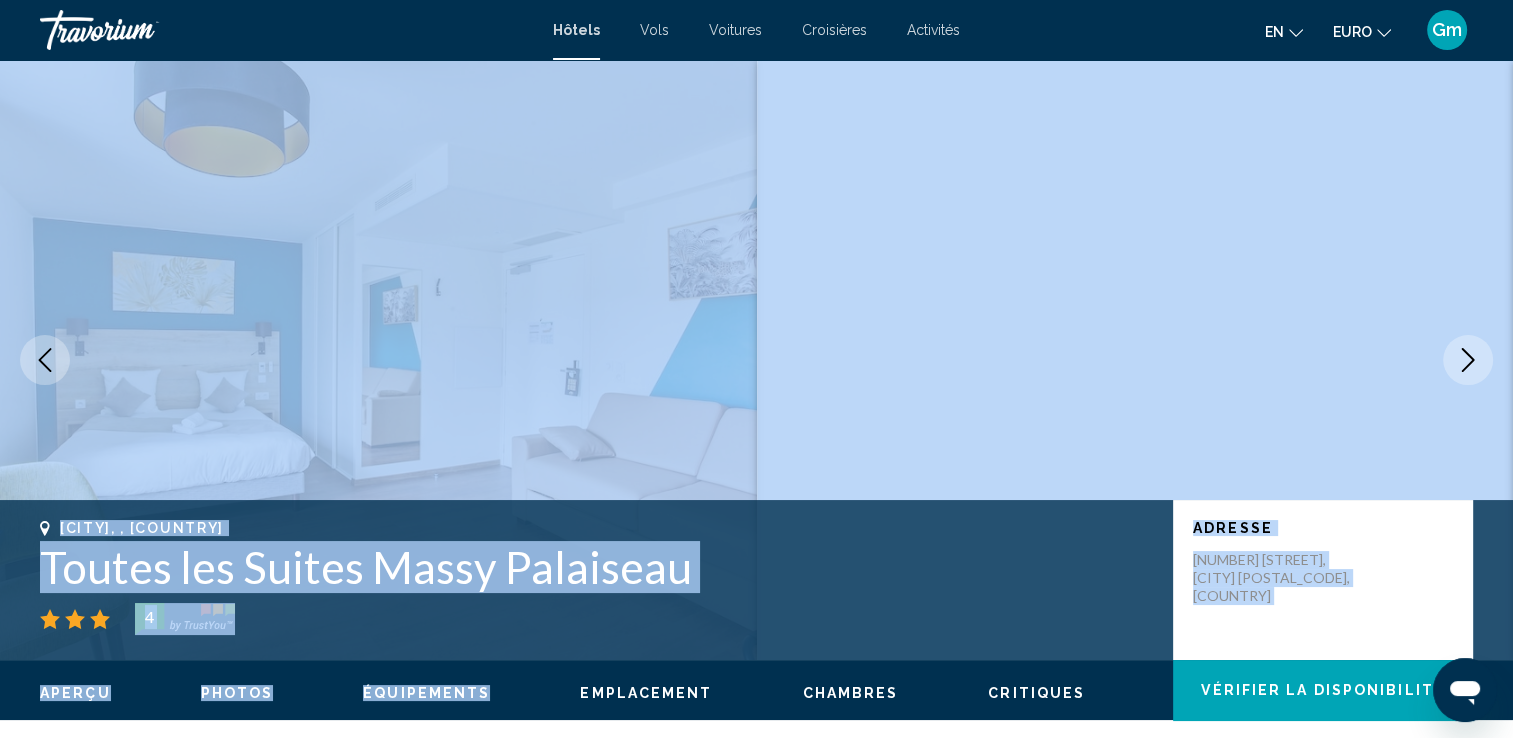 drag, startPoint x: 692, startPoint y: 674, endPoint x: 720, endPoint y: 490, distance: 186.11824 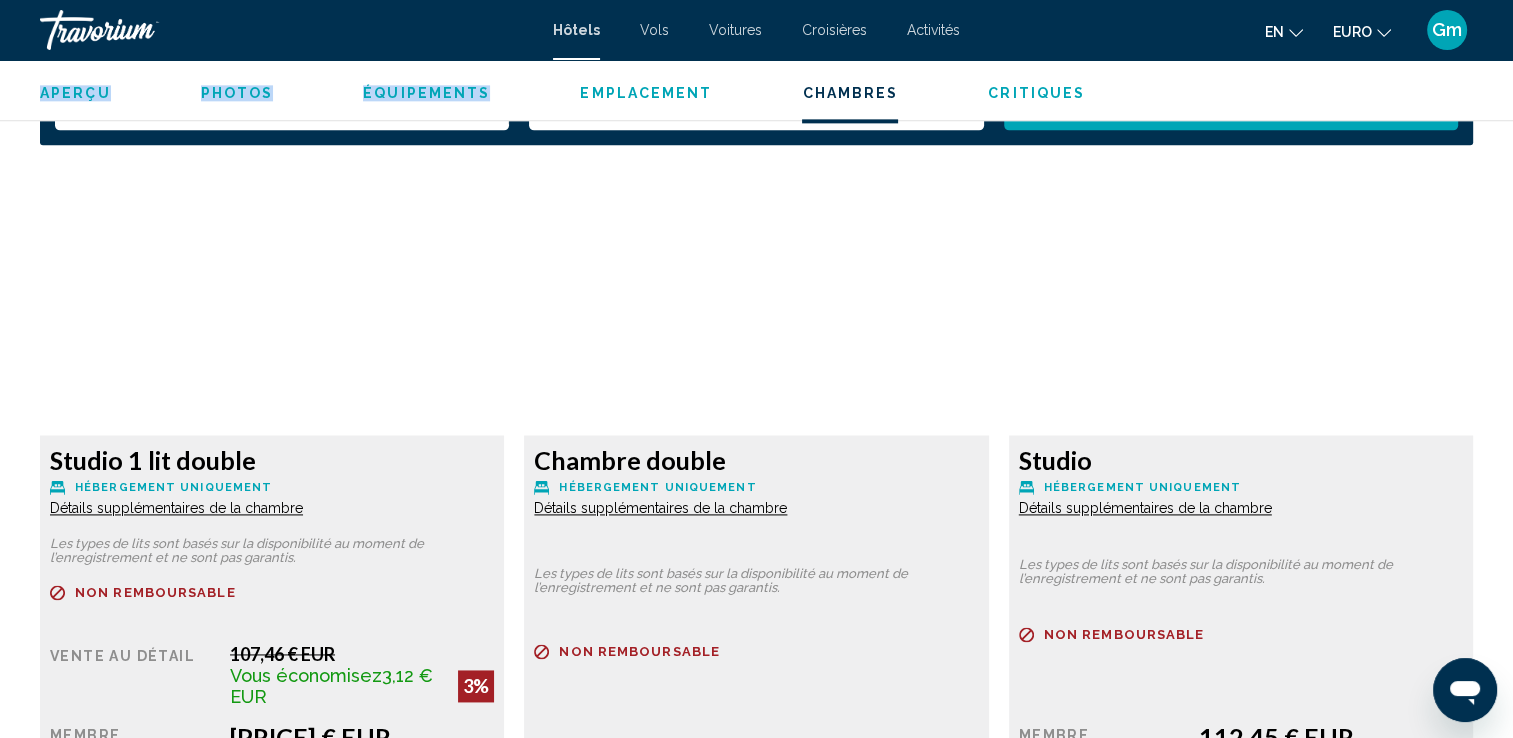 scroll, scrollTop: 2650, scrollLeft: 0, axis: vertical 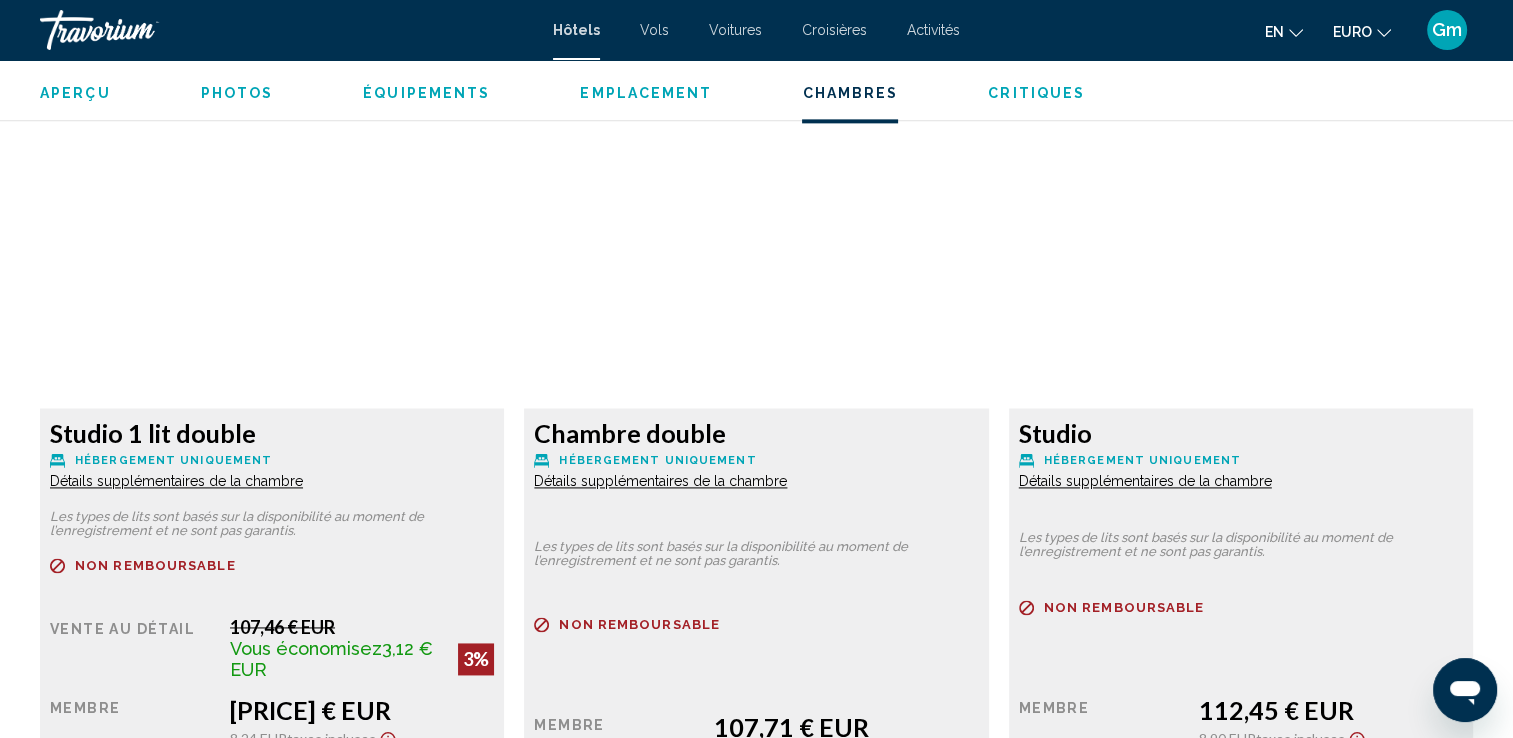 click on "Chambre double" at bounding box center [272, 433] 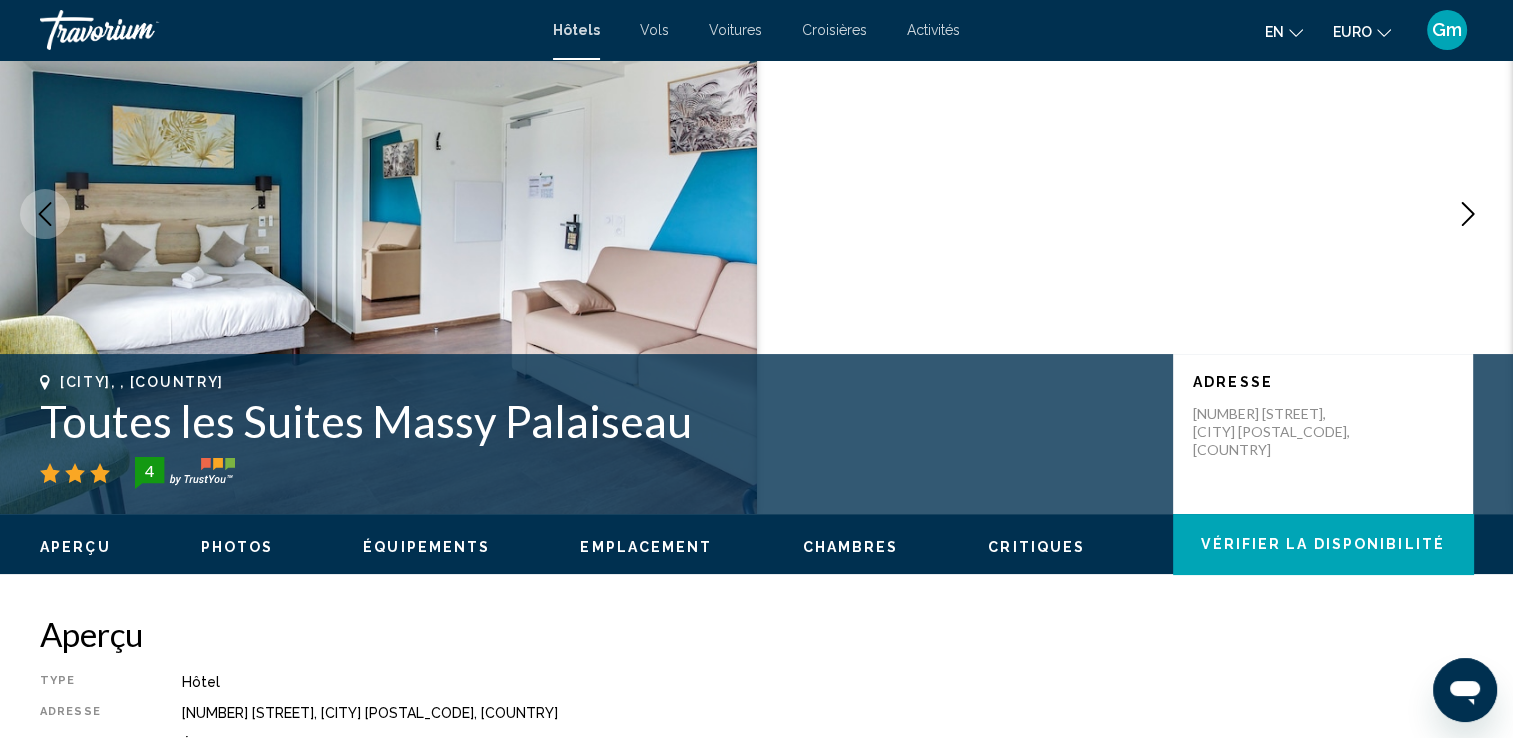scroll, scrollTop: 144, scrollLeft: 0, axis: vertical 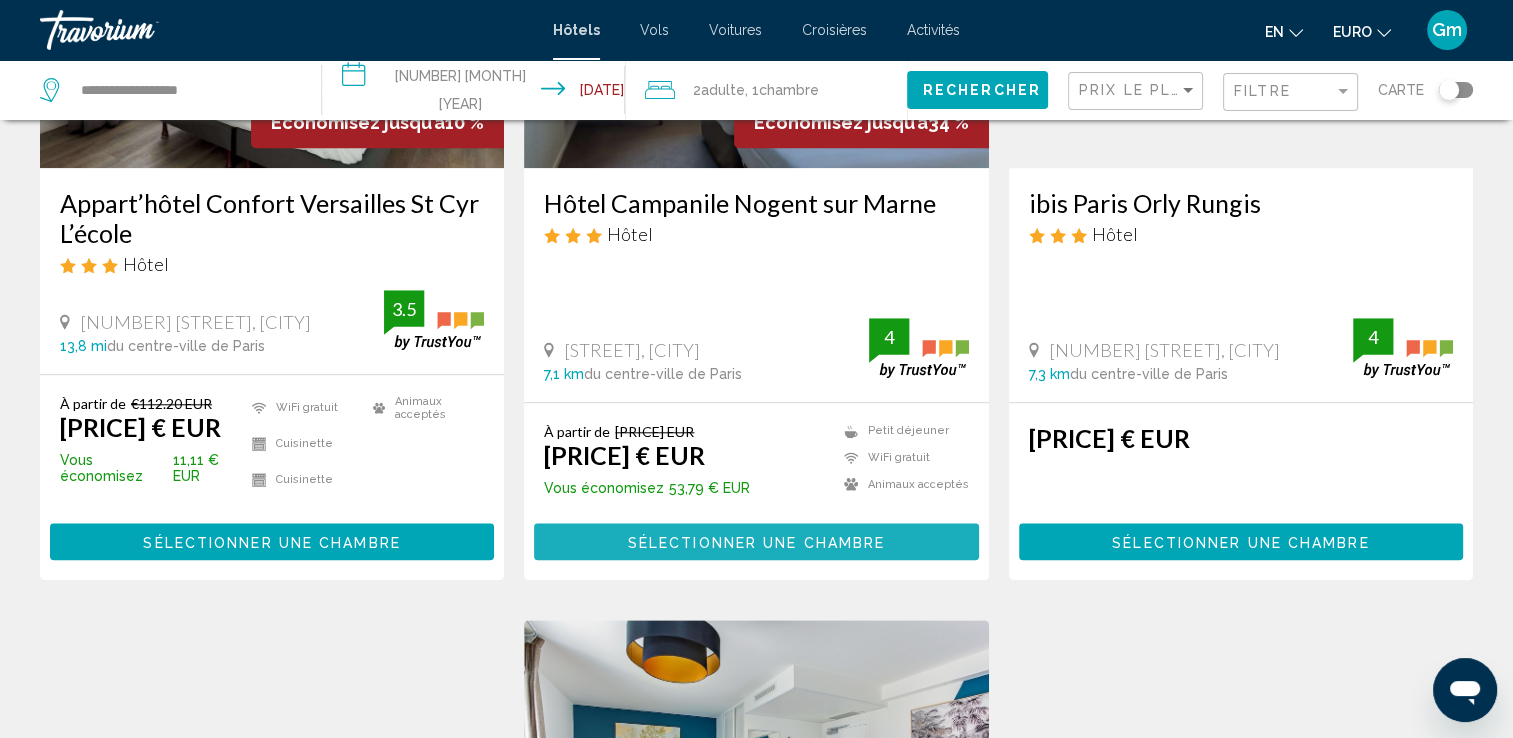 click on "Sélectionner une chambre" at bounding box center [756, 542] 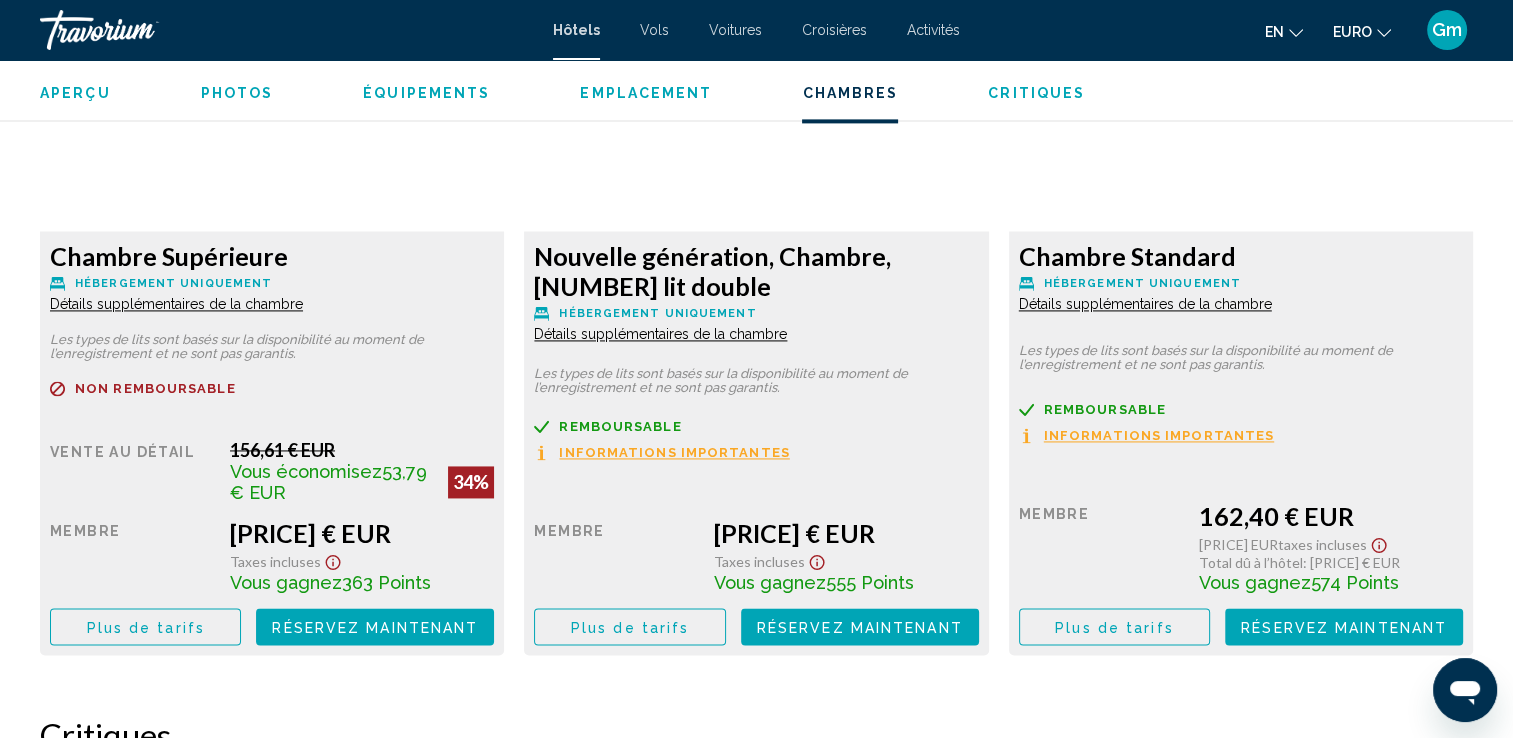 scroll, scrollTop: 2852, scrollLeft: 0, axis: vertical 